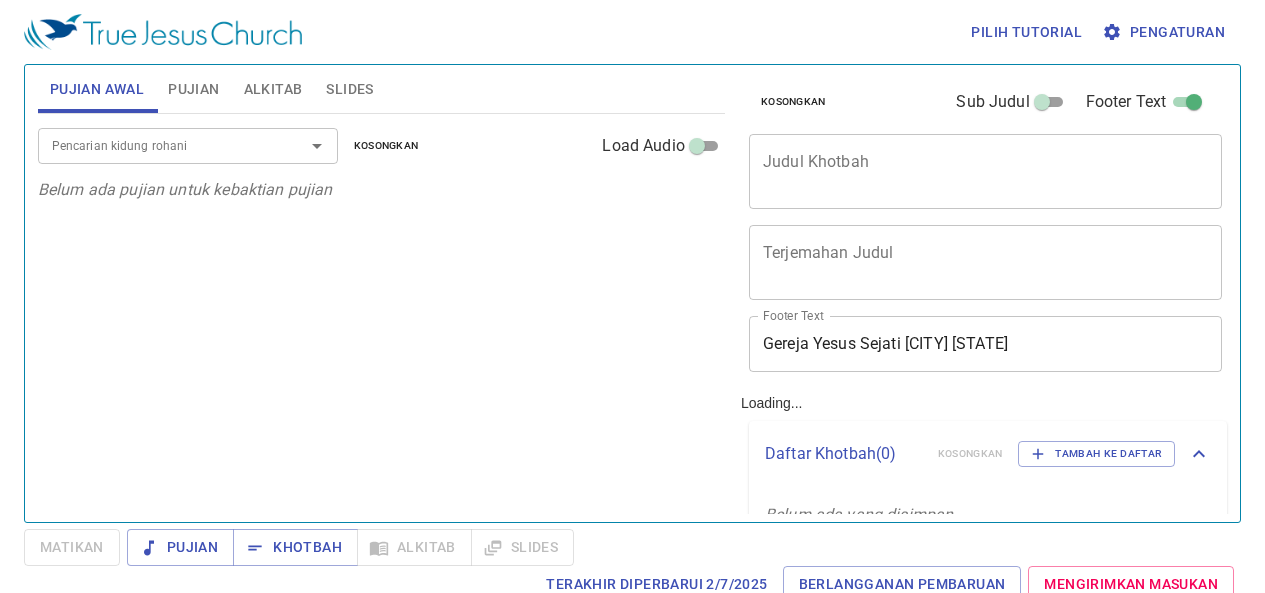 scroll, scrollTop: 8, scrollLeft: 0, axis: vertical 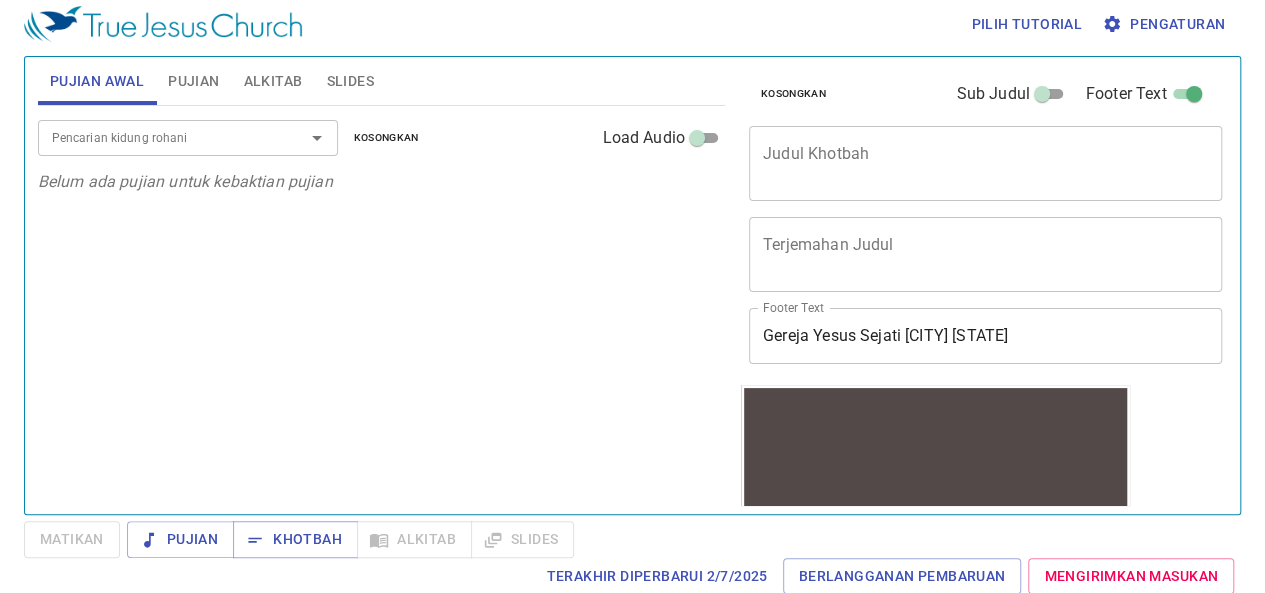 click on "Slides" at bounding box center (349, 81) 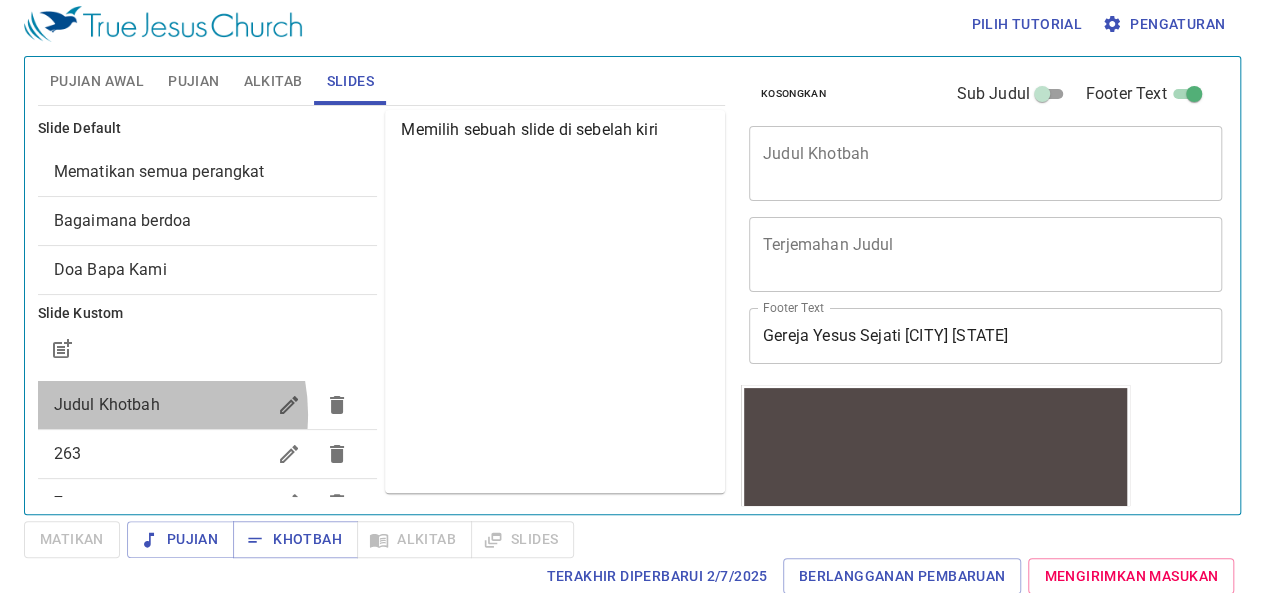 click on "Judul Khotbah" at bounding box center [160, 405] 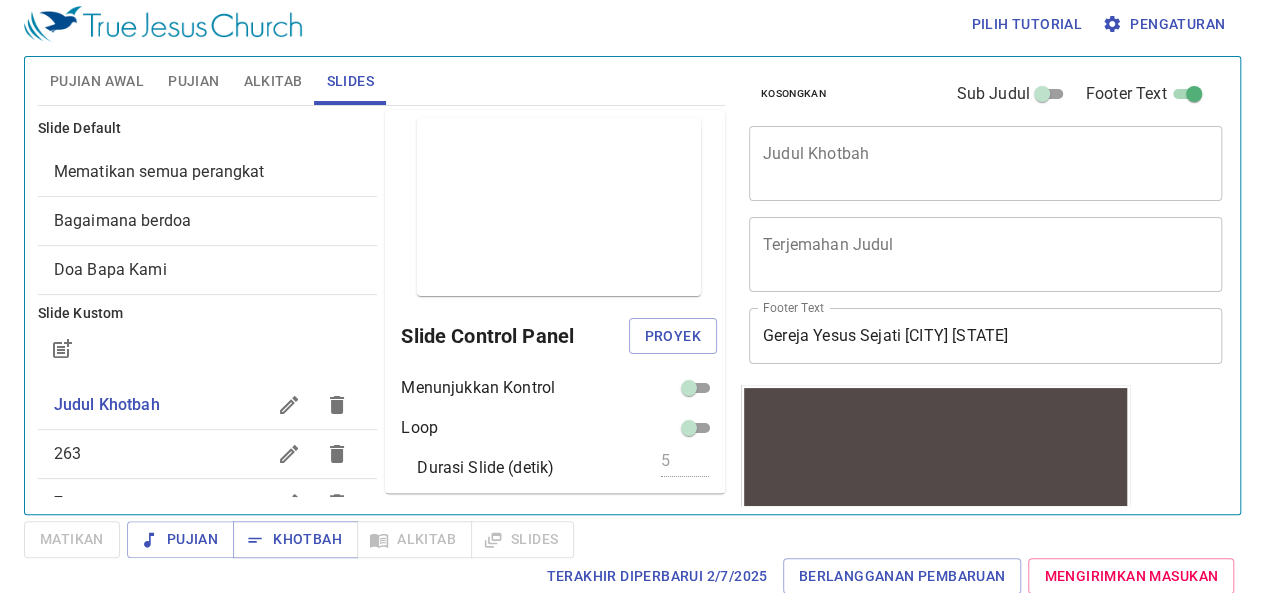 click on "Pratinjau Slide Control Panel Proyek Menunjukkan Kontrol Loop Durasi Slide (detik) 5 Refresh Simpan" at bounding box center [555, 301] 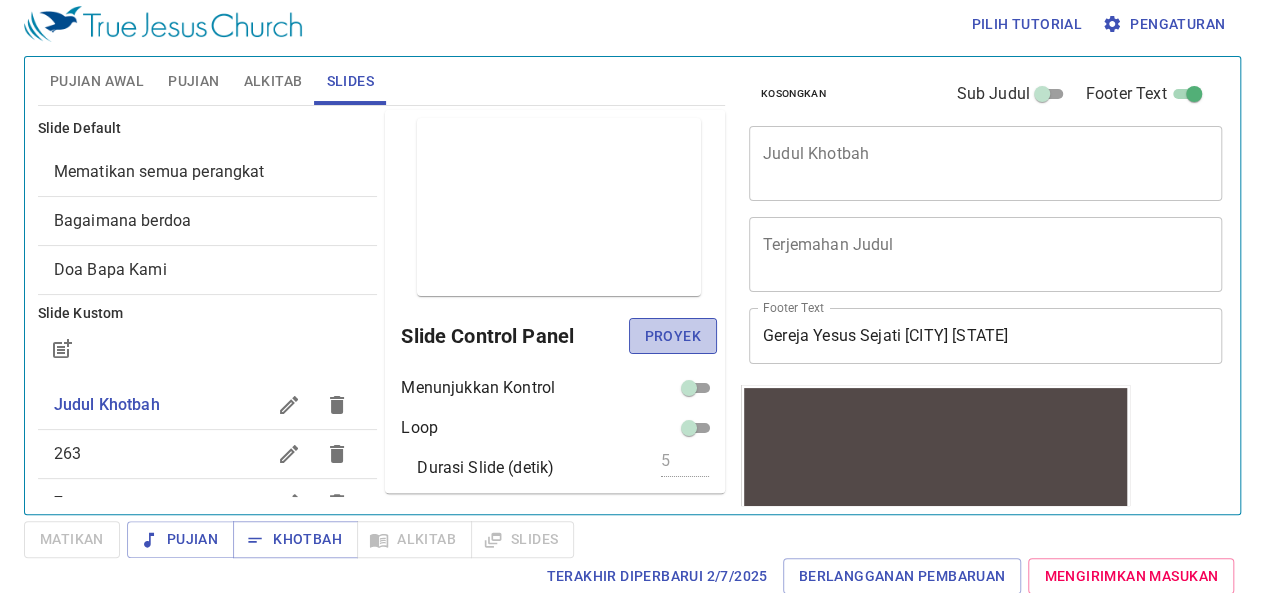 click on "Proyek" at bounding box center [673, 336] 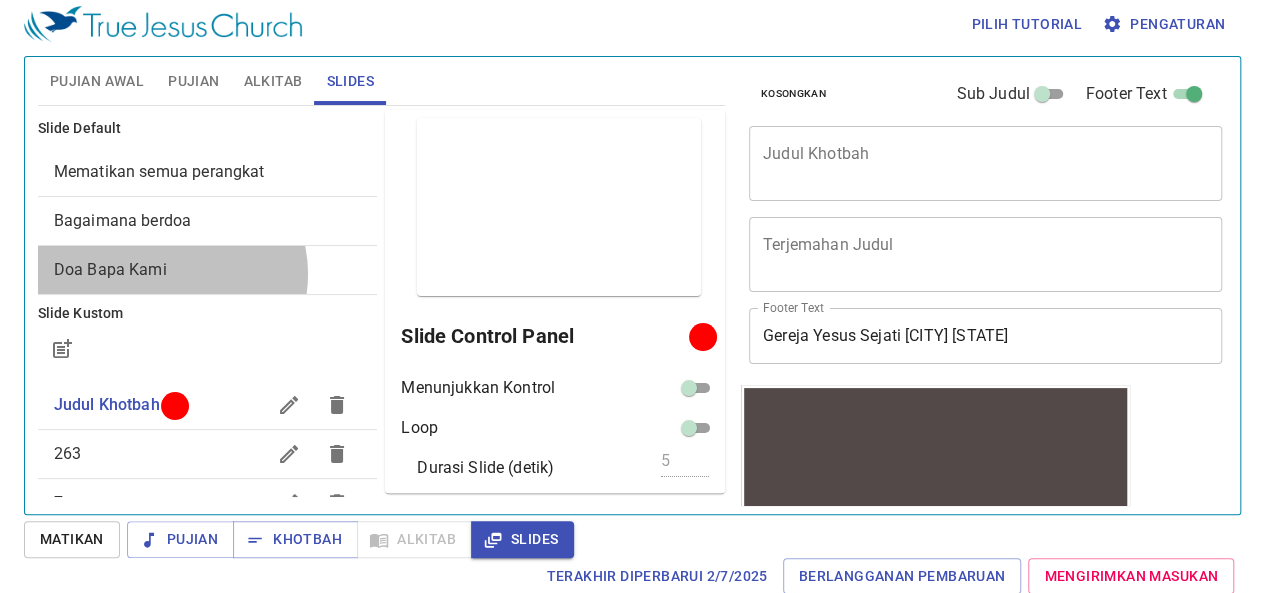 click on "Doa Bapa Kami" at bounding box center [208, 270] 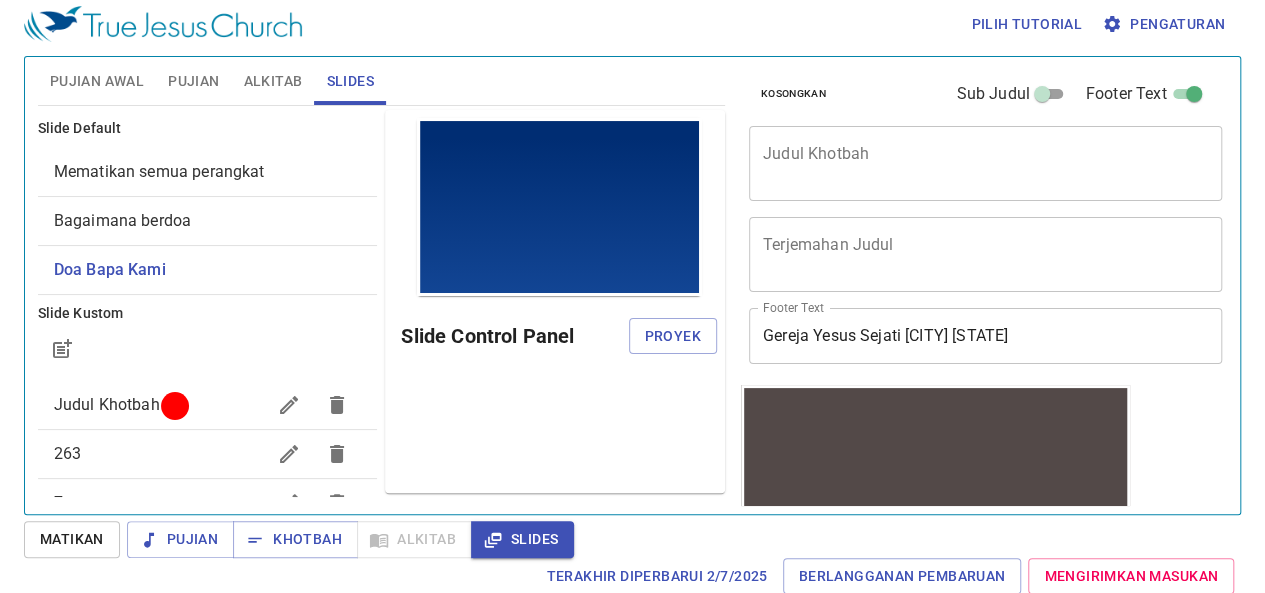 scroll, scrollTop: 0, scrollLeft: 0, axis: both 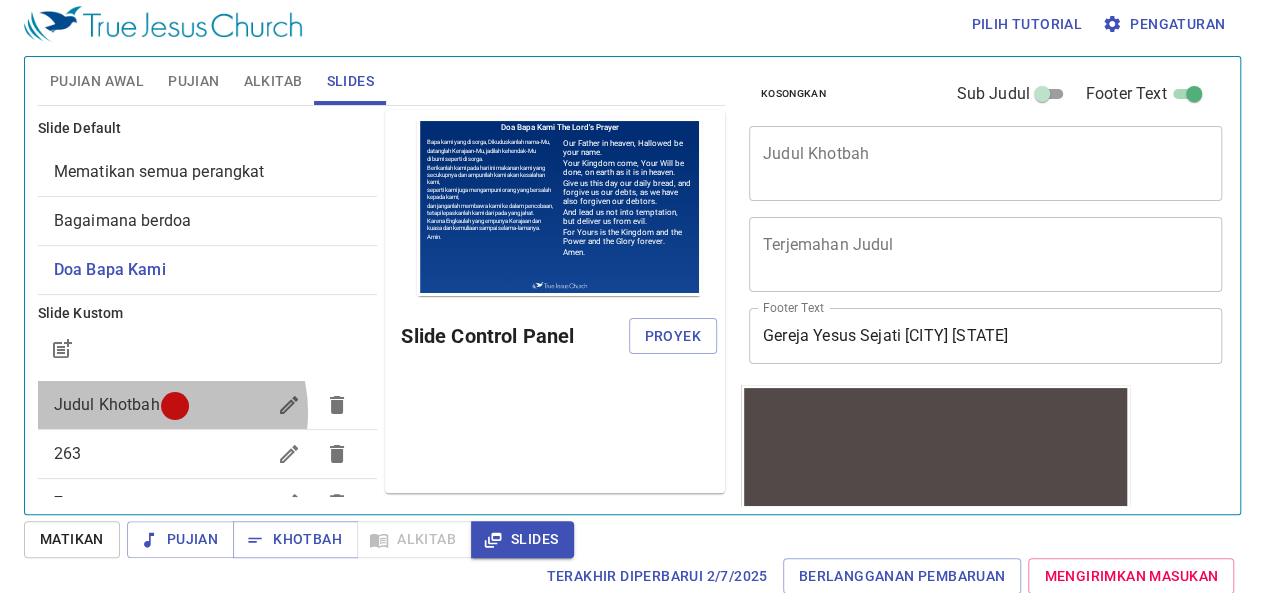 click on "Judul Khotbah" at bounding box center (107, 404) 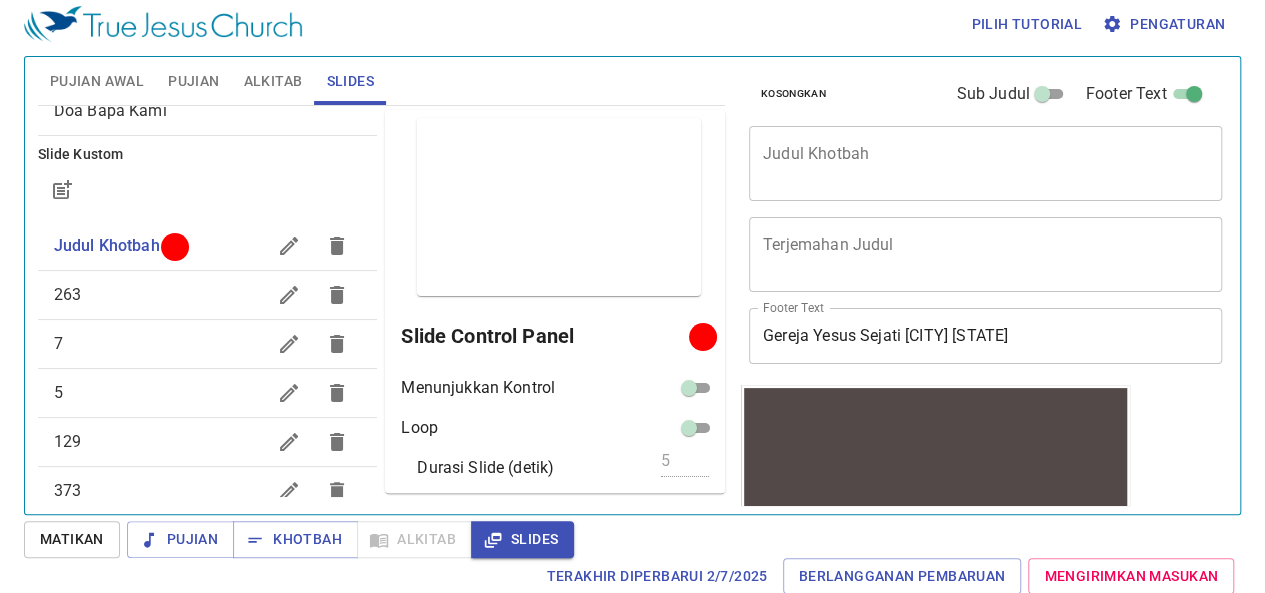 scroll, scrollTop: 171, scrollLeft: 0, axis: vertical 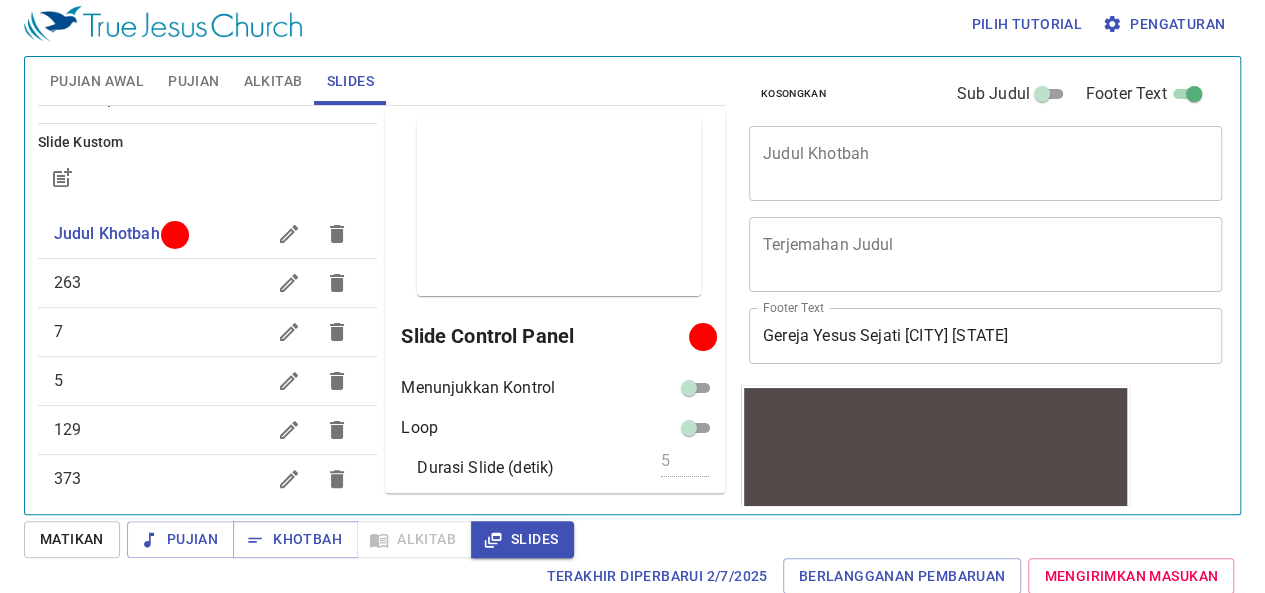 drag, startPoint x: 94, startPoint y: 85, endPoint x: 93, endPoint y: 67, distance: 18.027756 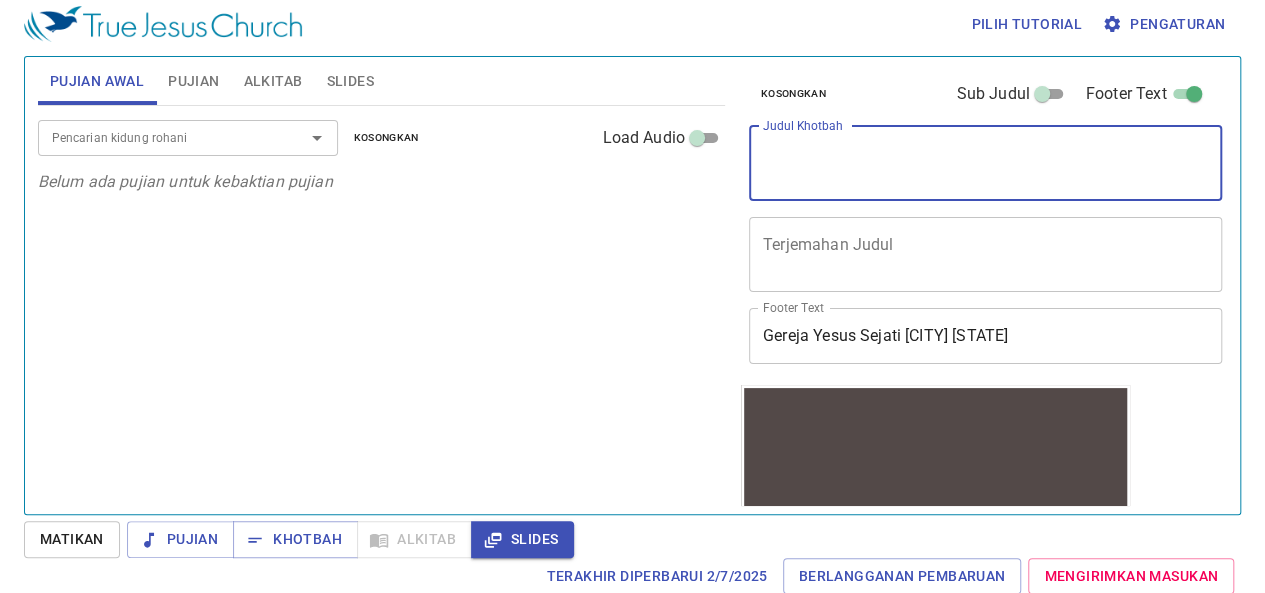 click on "Judul Khotbah" at bounding box center (985, 163) 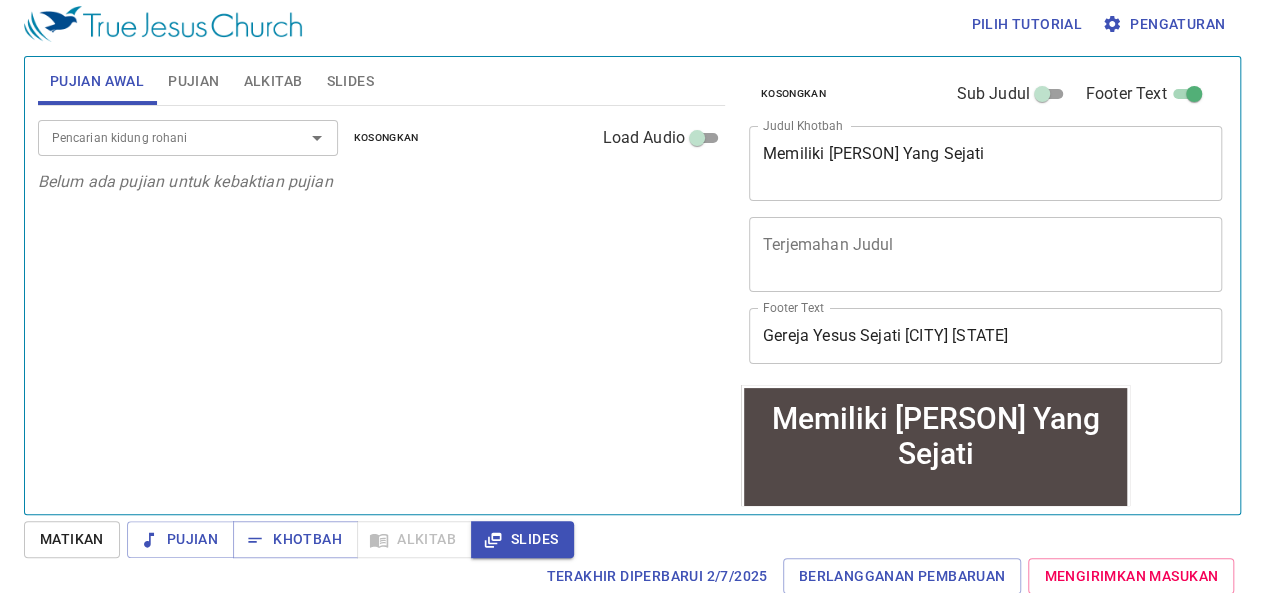 click on "Memiliki Iman Yang Sejati x Judul Khotbah" at bounding box center [985, 163] 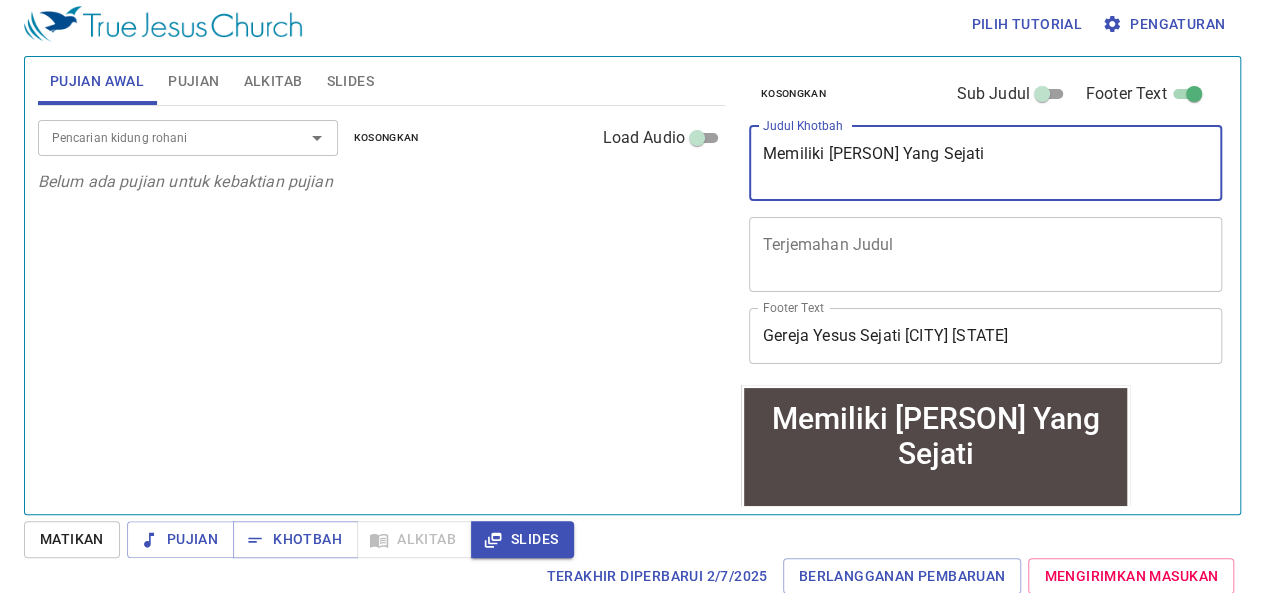 click on "Memiliki Iman Yang Sejati" at bounding box center (985, 163) 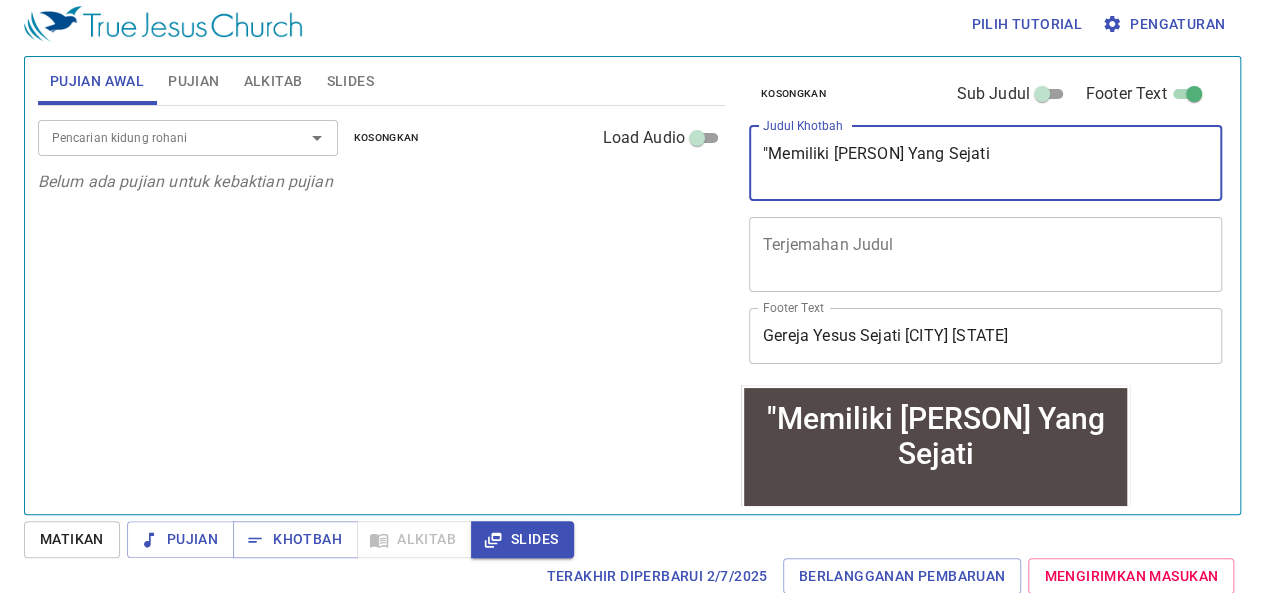 click on ""Memiliki Iman Yang Sejati" at bounding box center (985, 163) 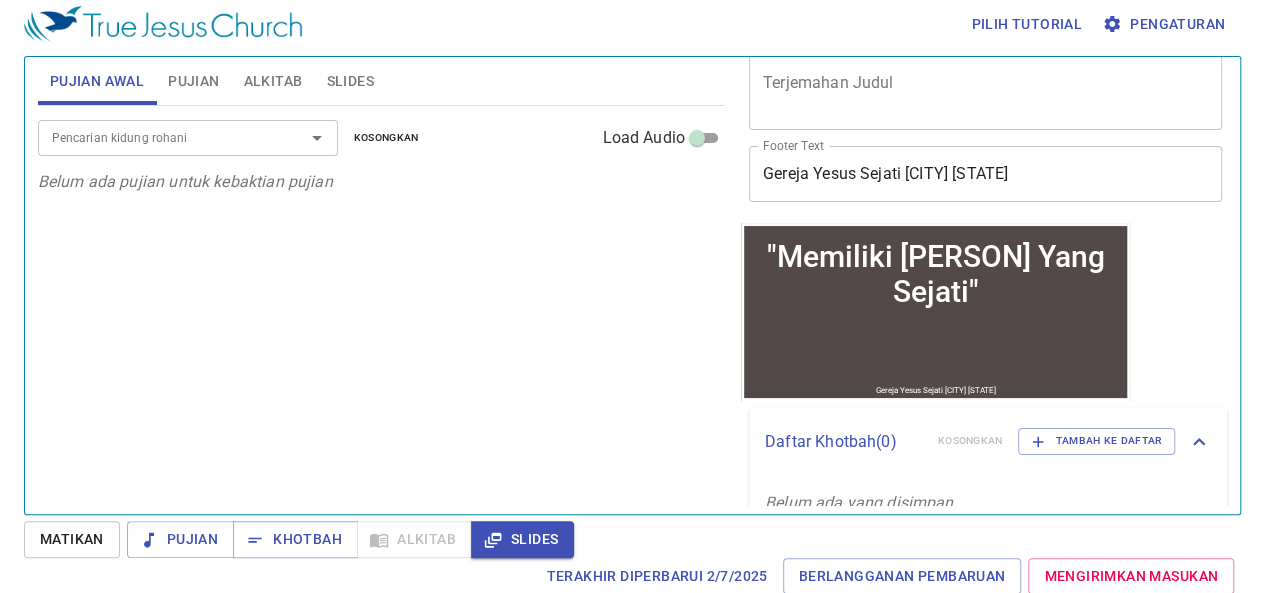 scroll, scrollTop: 193, scrollLeft: 0, axis: vertical 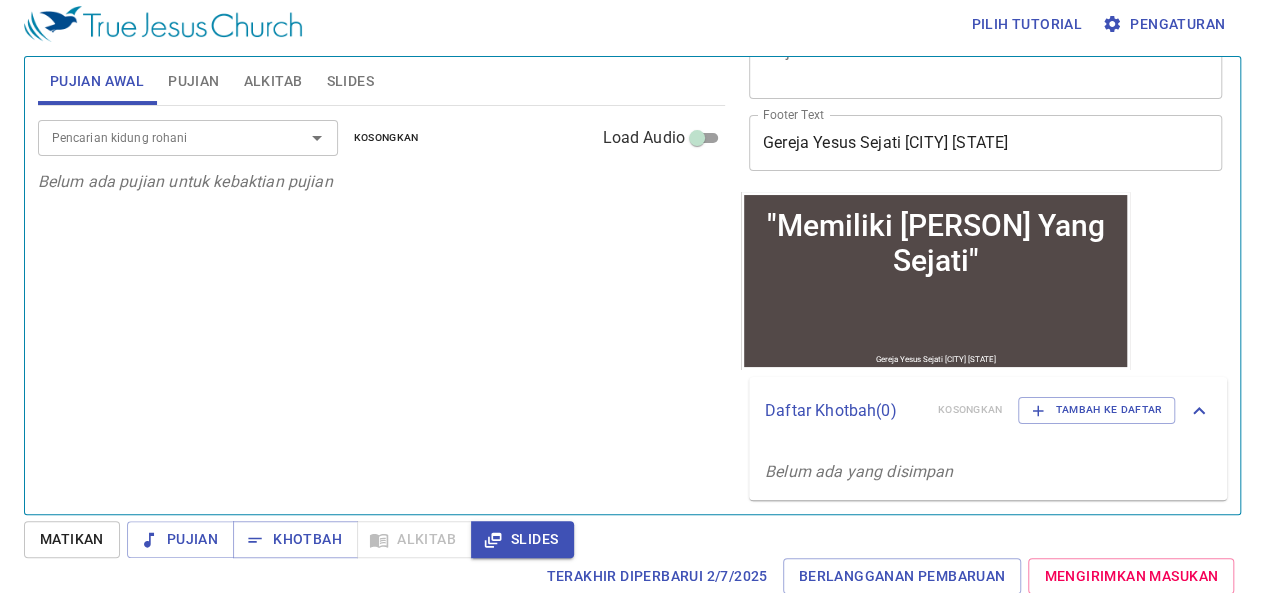 type on ""Memiliki Iman Yang Sejati"" 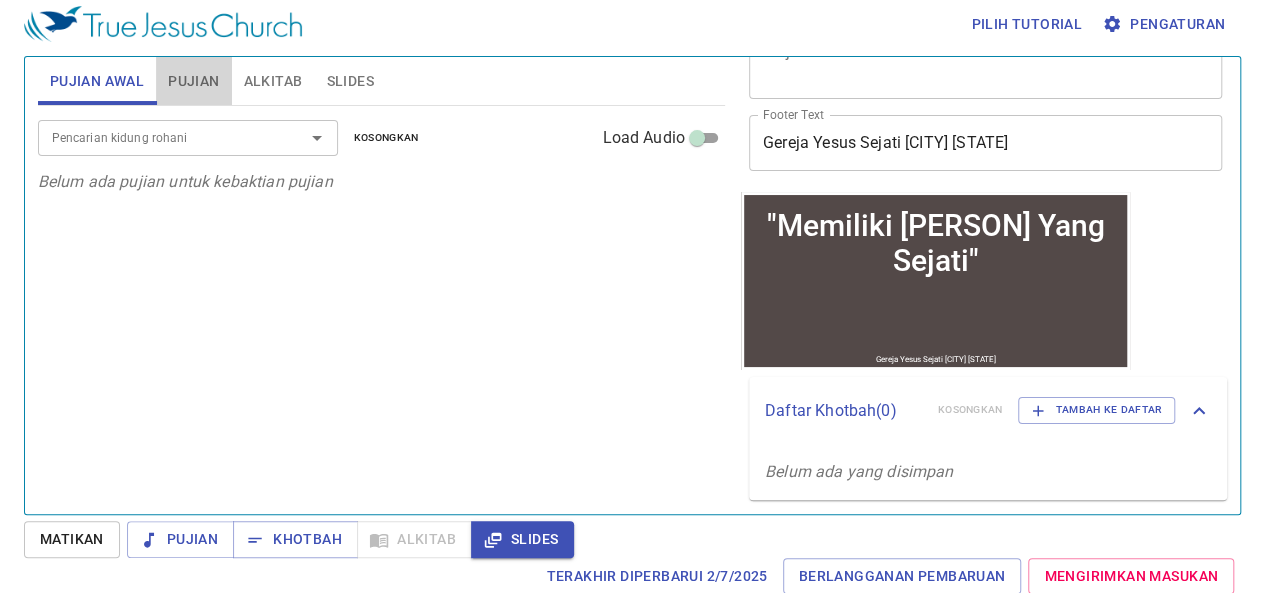 click on "Pujian" at bounding box center [193, 81] 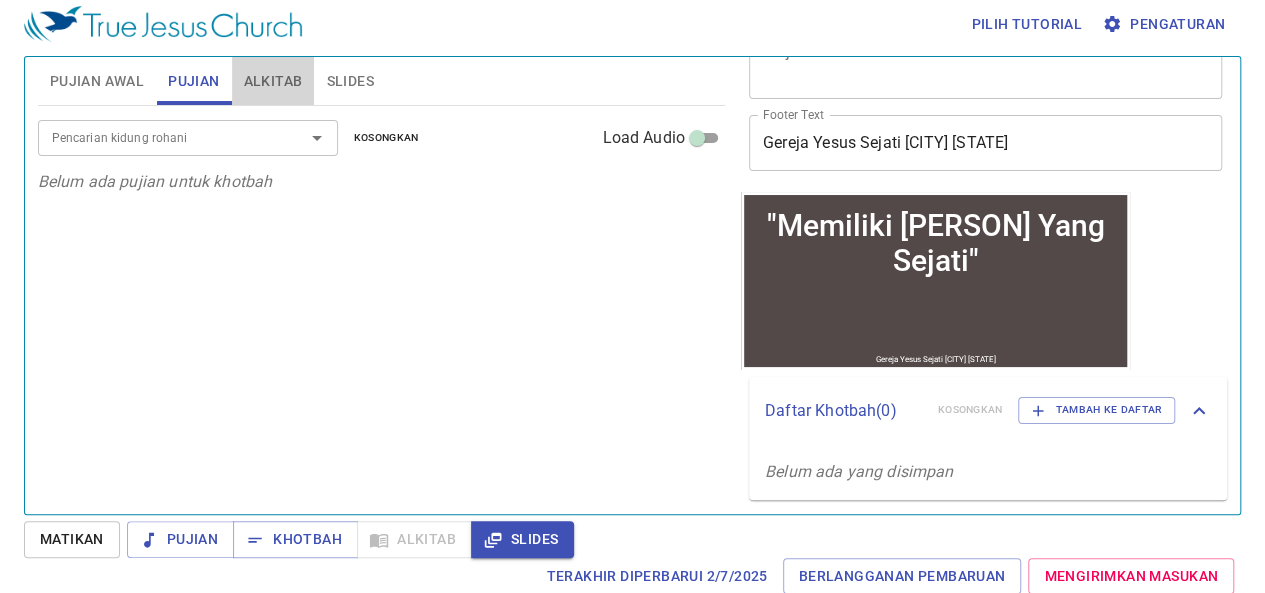 click on "Alkitab" at bounding box center (273, 81) 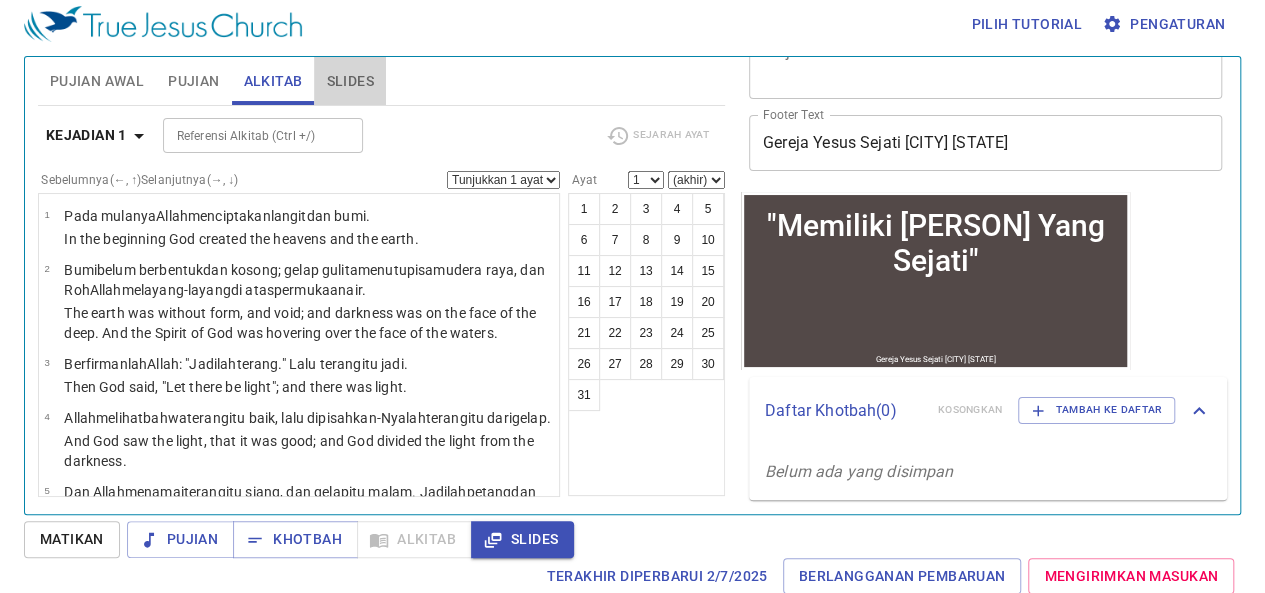 click on "Slides" at bounding box center (349, 81) 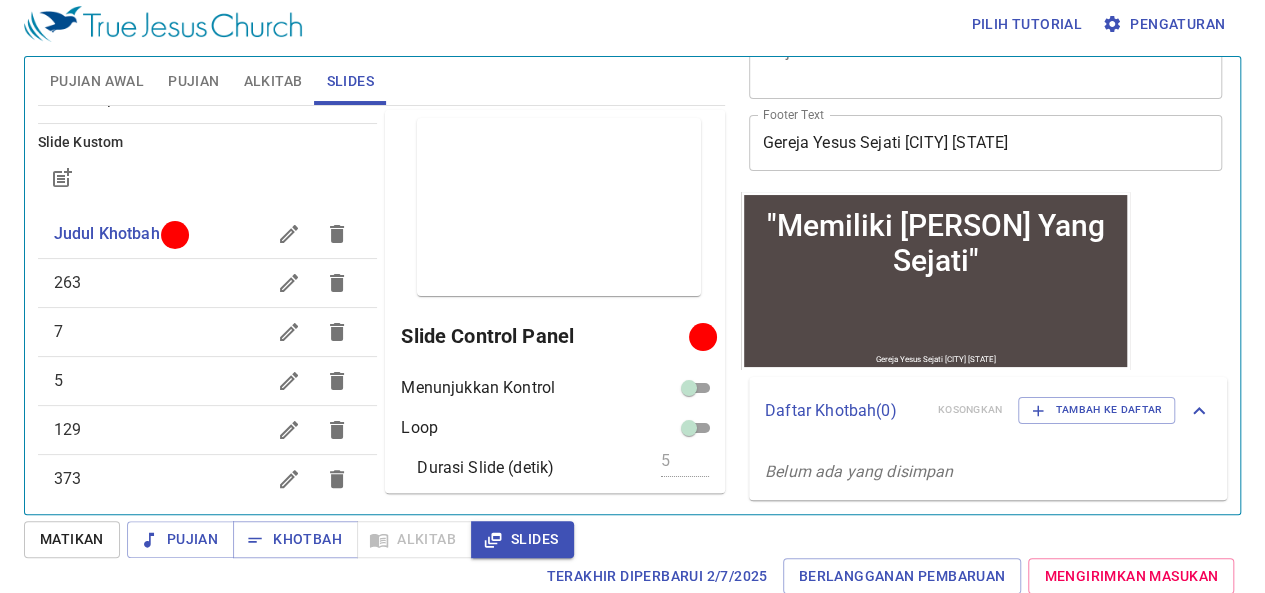 drag, startPoint x: 303, startPoint y: 246, endPoint x: 328, endPoint y: 259, distance: 28.178005 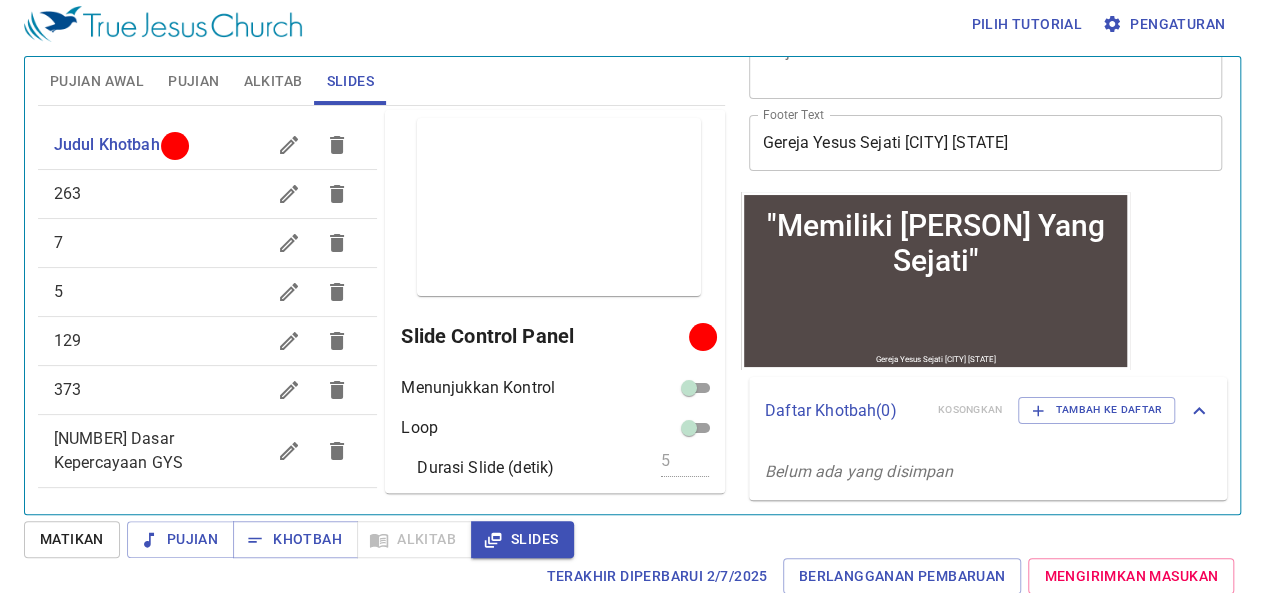scroll, scrollTop: 270, scrollLeft: 0, axis: vertical 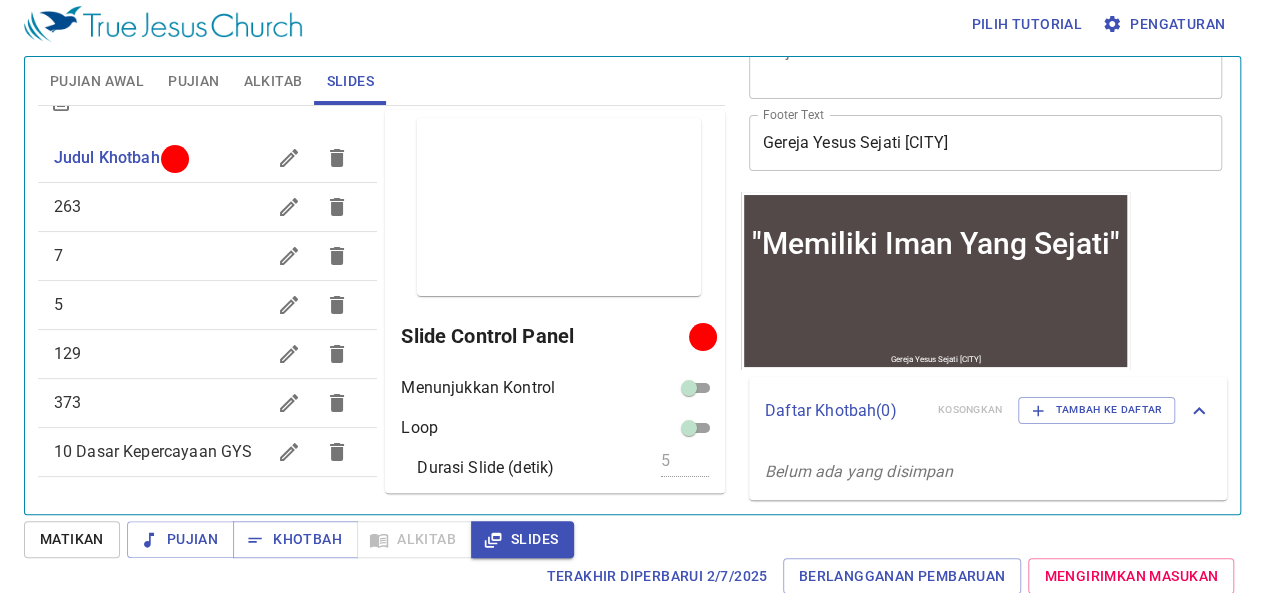 click 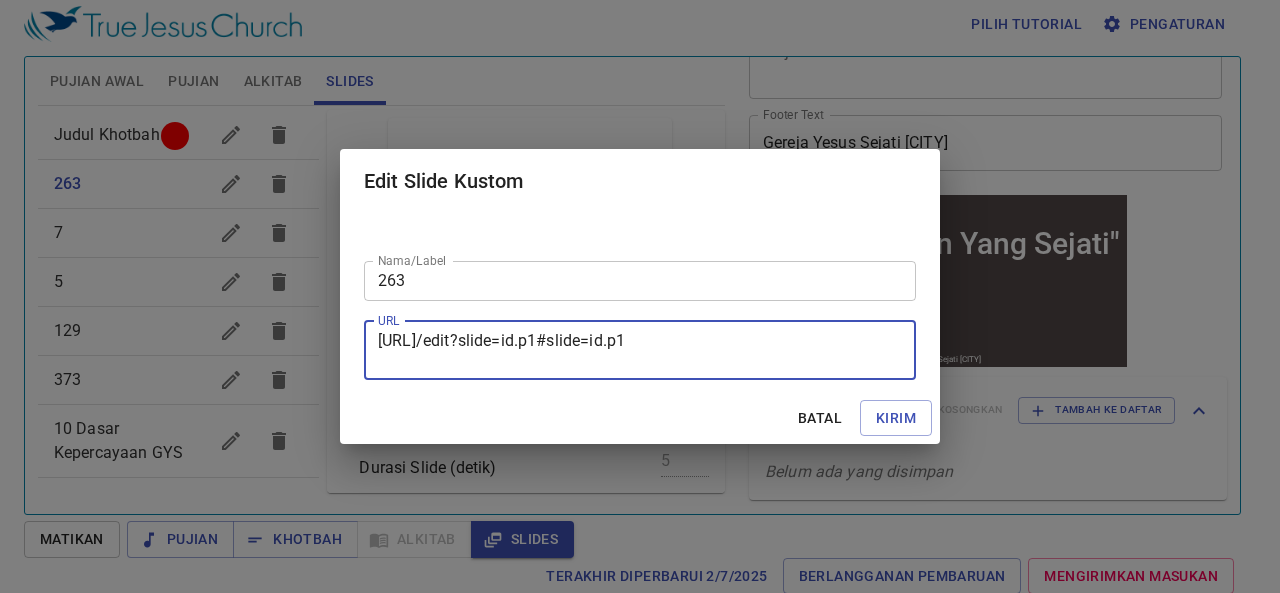 drag, startPoint x: 652, startPoint y: 357, endPoint x: 298, endPoint y: 321, distance: 355.8258 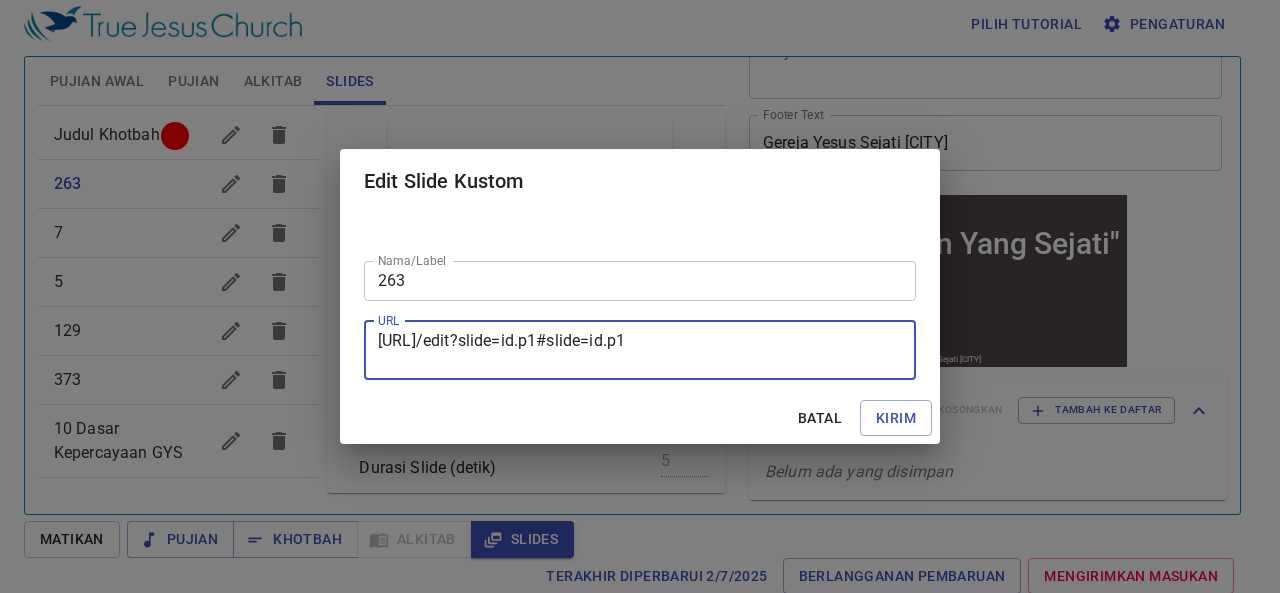 click on "Edit Slide Kustom Nama/Label 263 Nama/Label URL https://docs.google.com/presentation/d/1N-ss8gziOlfEQFFbZ_U3iZyw-beu3kBO/edit?slide=id.p1#slide=id.p1 URL Batal Kirim" at bounding box center [640, 296] 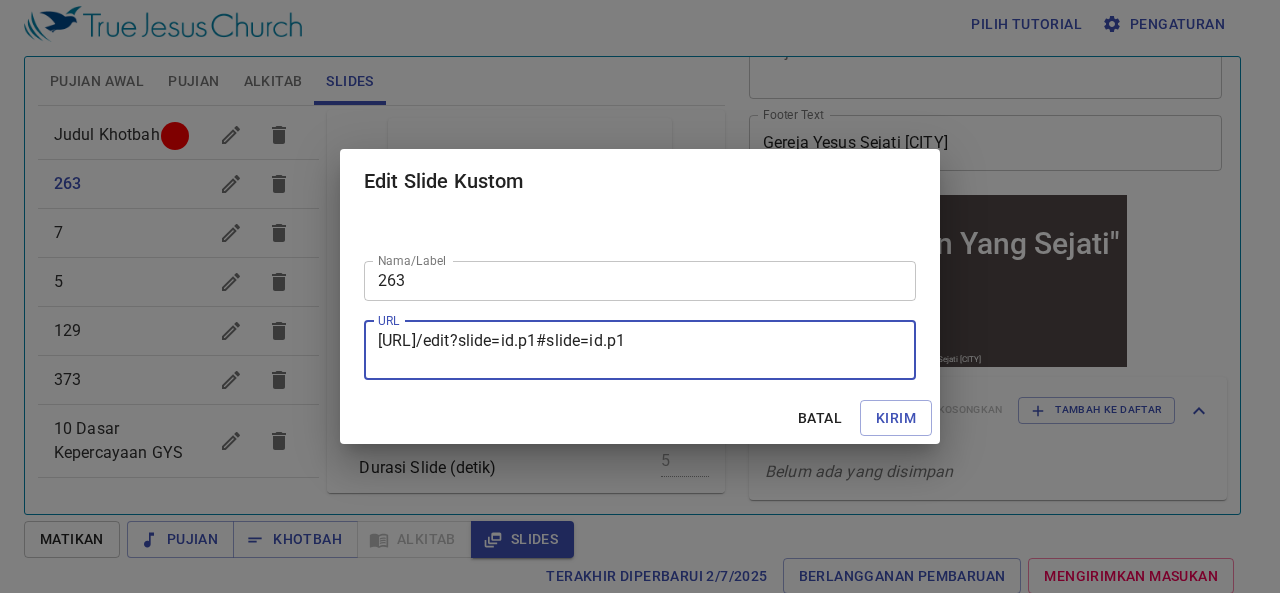 paste on "AGVvGeK7XbEvju3fKjuCsSjL_3NLoQq2" 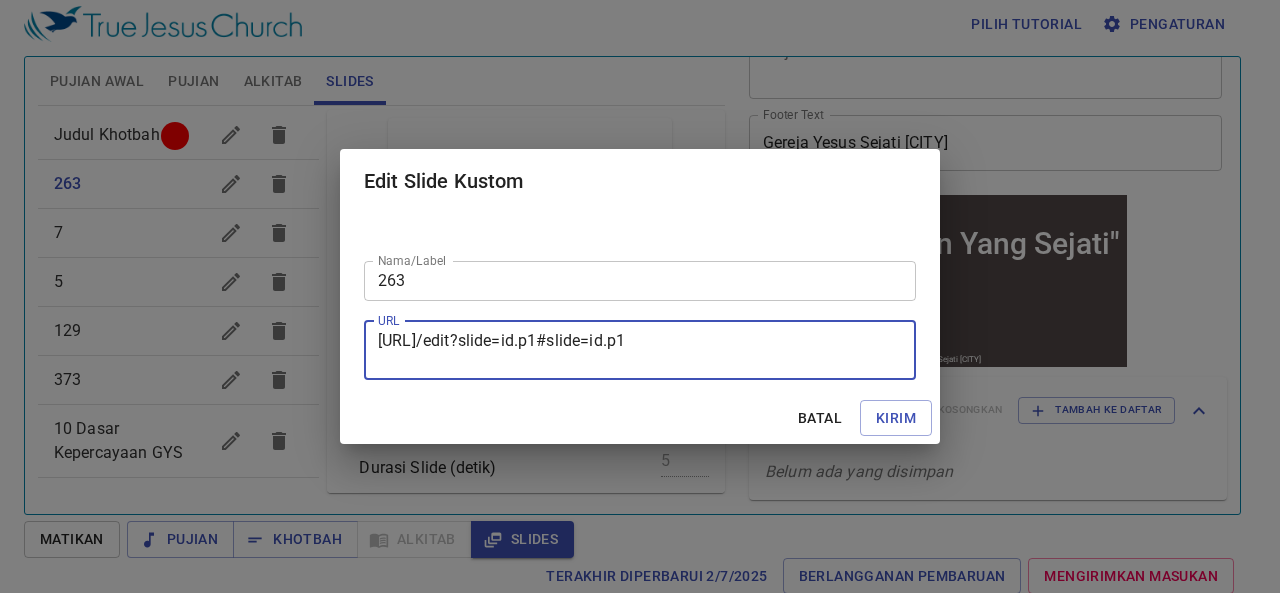 type on "https://docs.google.com/presentation/d/1AGVvGeK7XbEvju3fKjuCsSjL_3NLoQq2/edit?slide=id.p1#slide=id.p1" 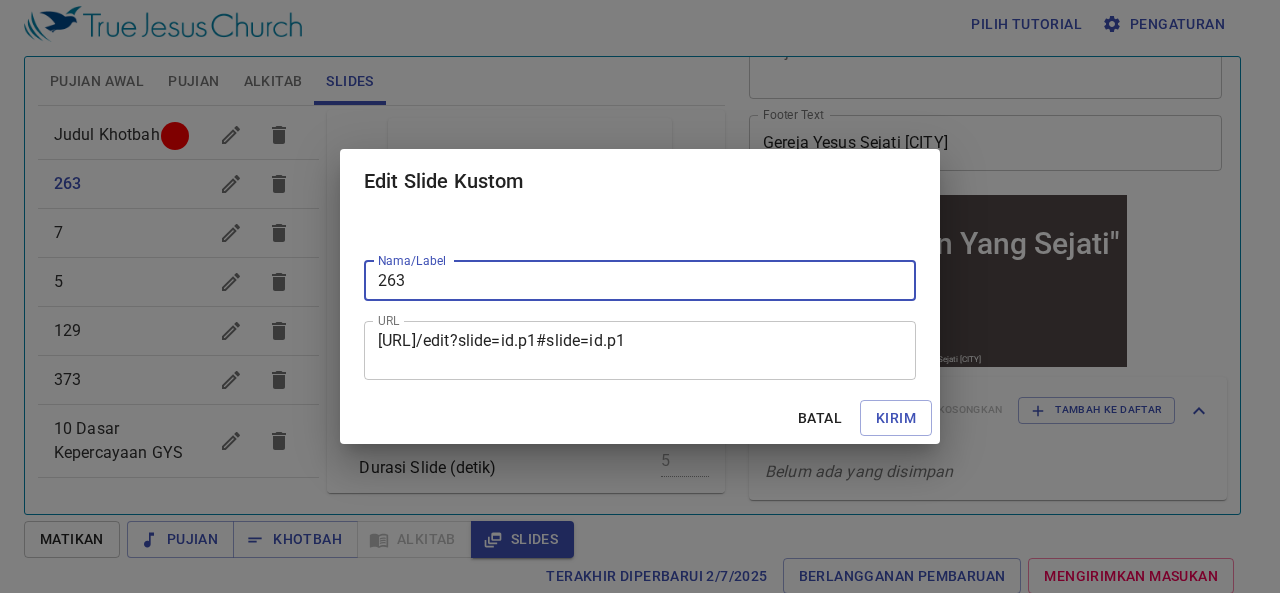 click on "263" at bounding box center (640, 281) 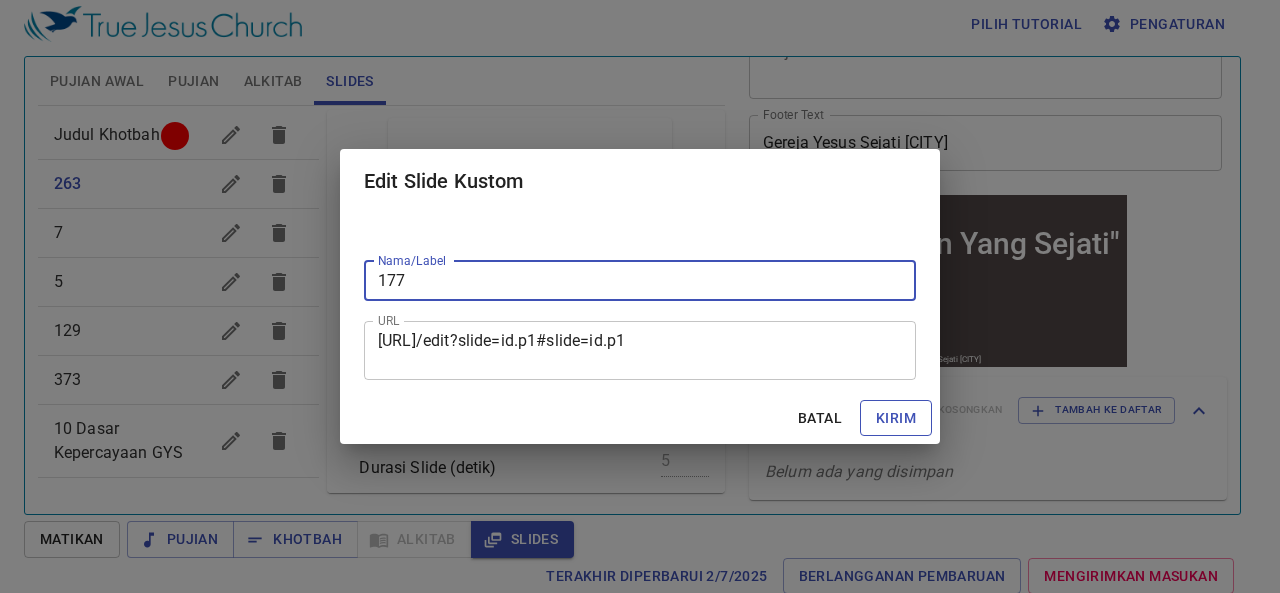 type on "177" 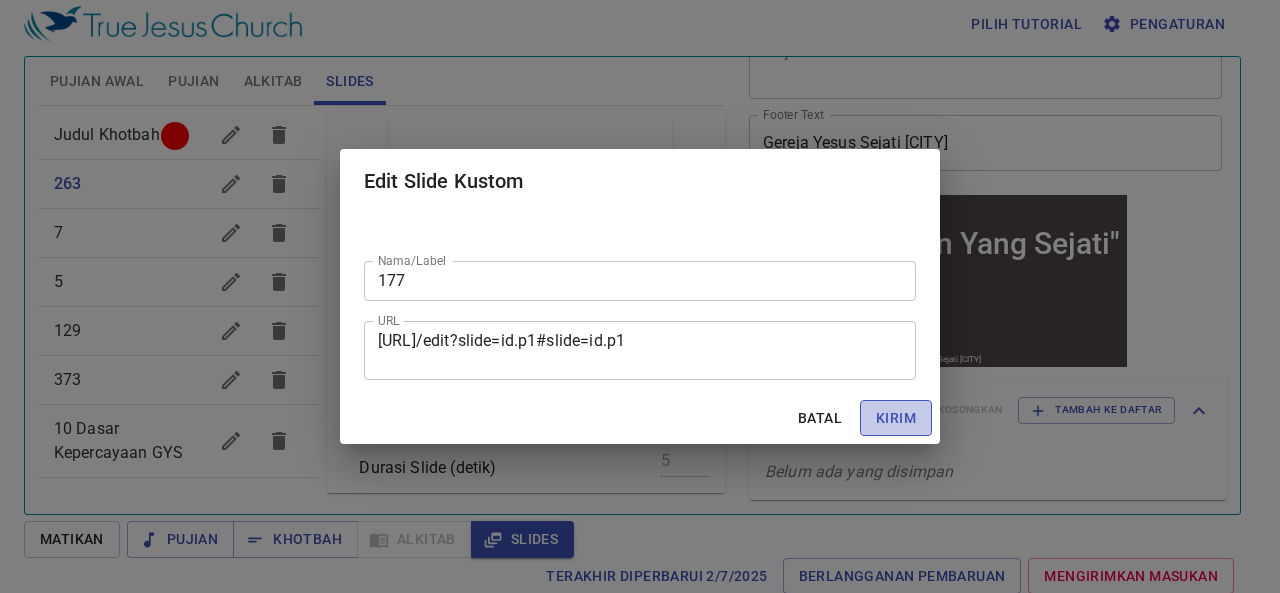 click on "Kirim" at bounding box center [896, 418] 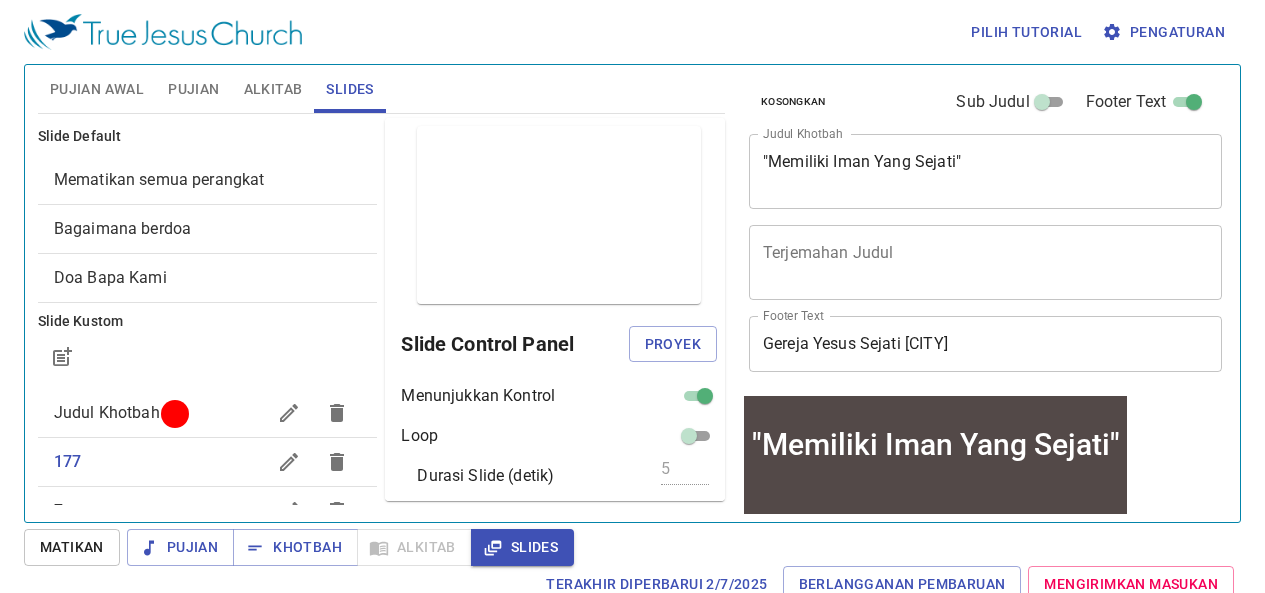 scroll, scrollTop: 8, scrollLeft: 0, axis: vertical 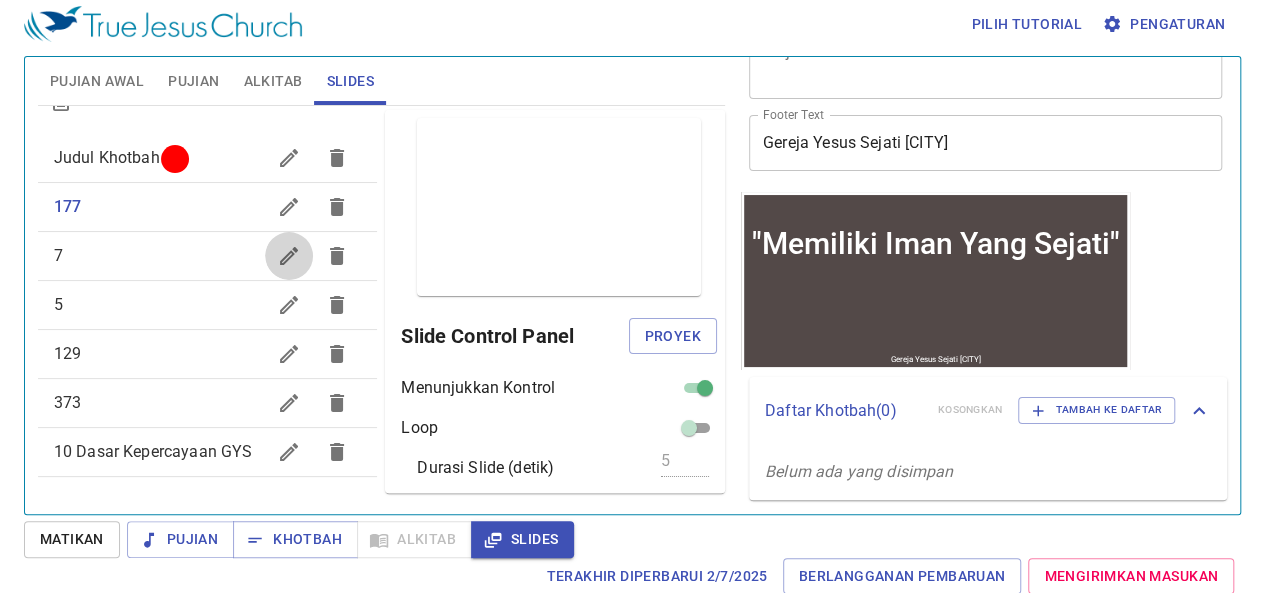 click 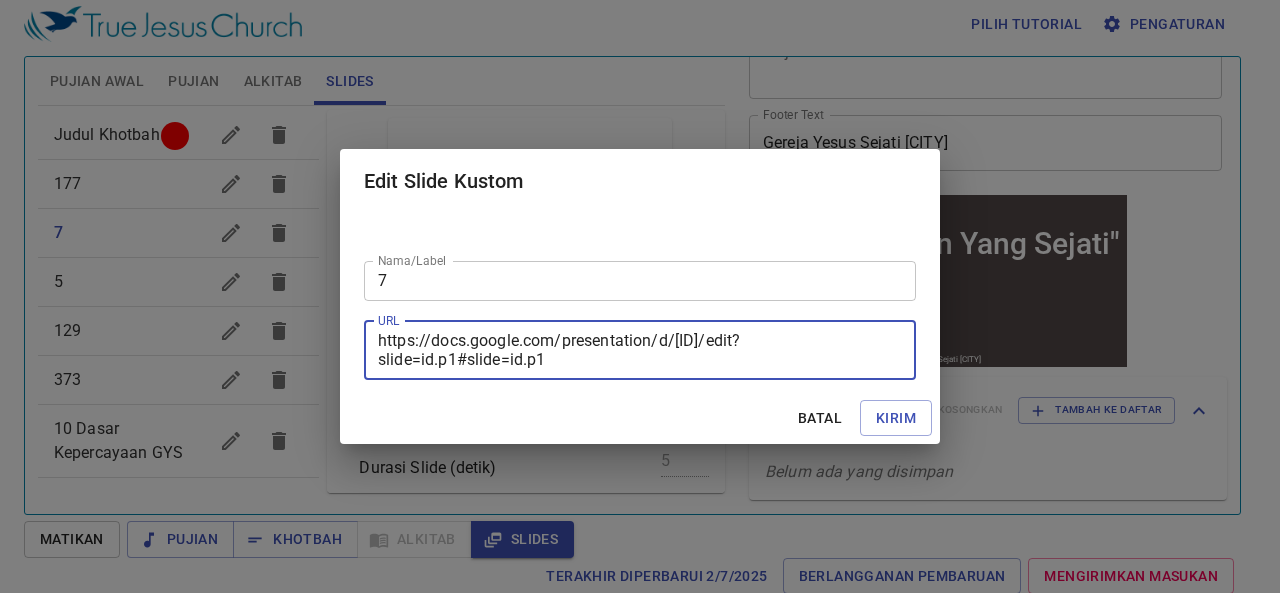 drag, startPoint x: 846, startPoint y: 365, endPoint x: 350, endPoint y: 317, distance: 498.31717 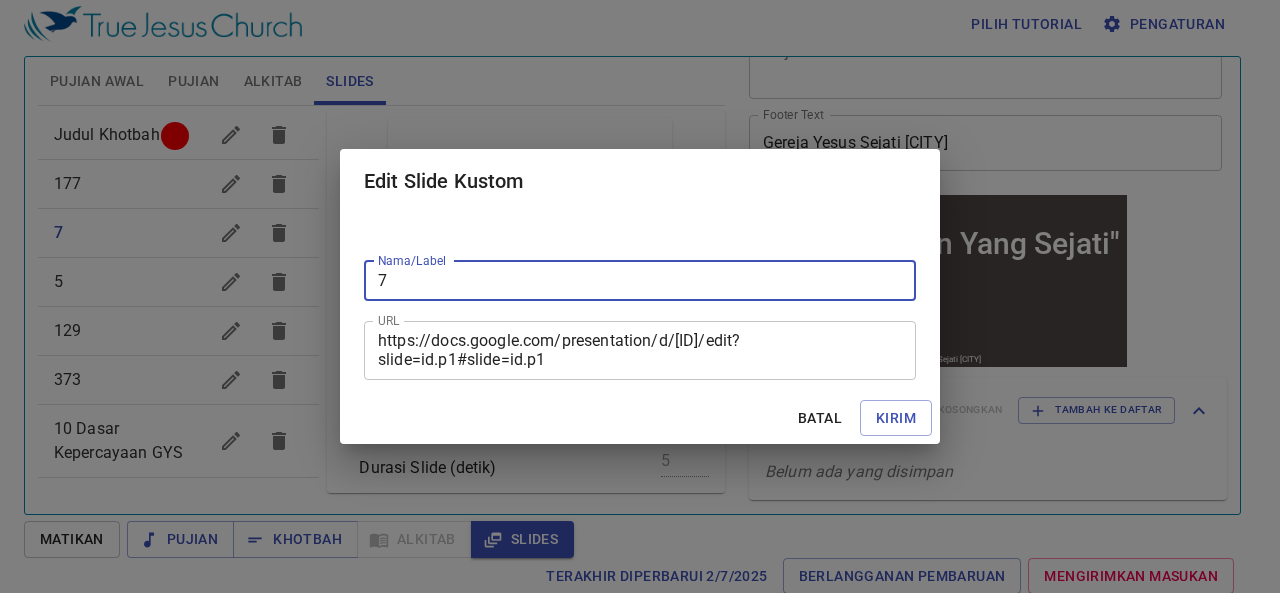 click on "7" at bounding box center [640, 281] 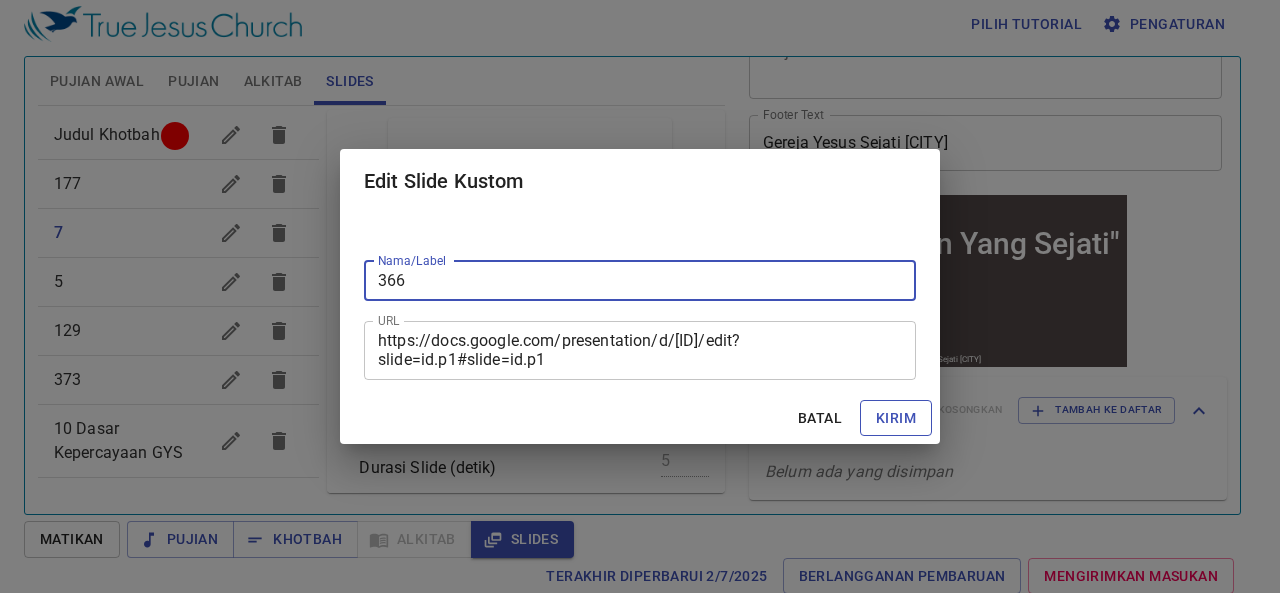 type on "366" 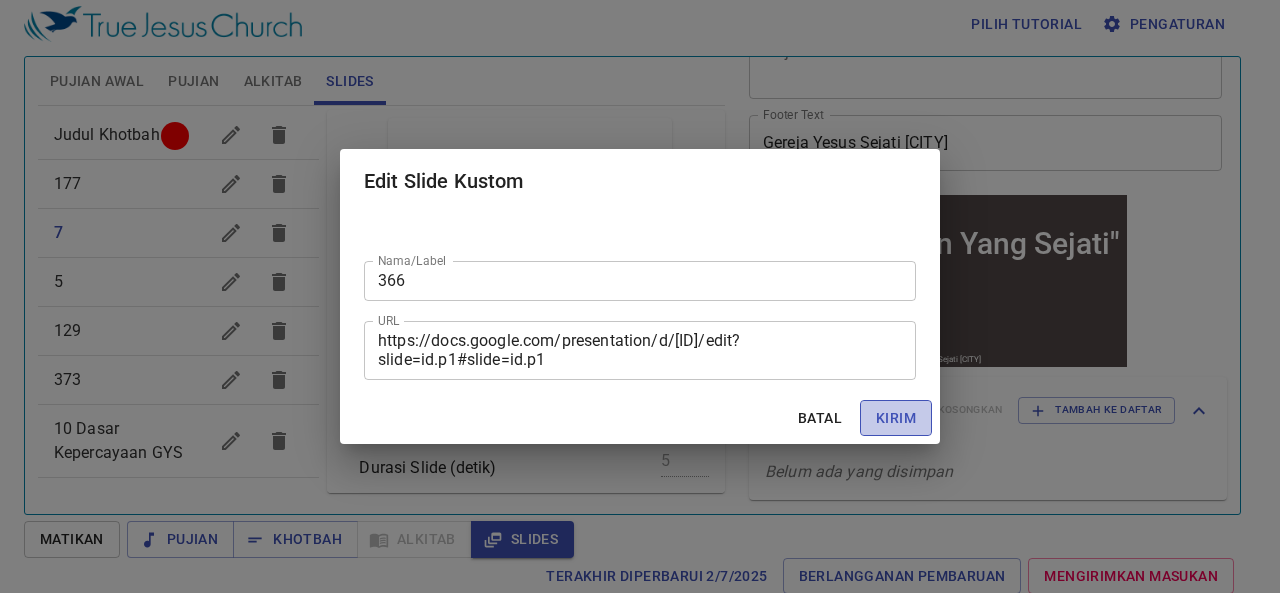 click on "Kirim" at bounding box center [896, 418] 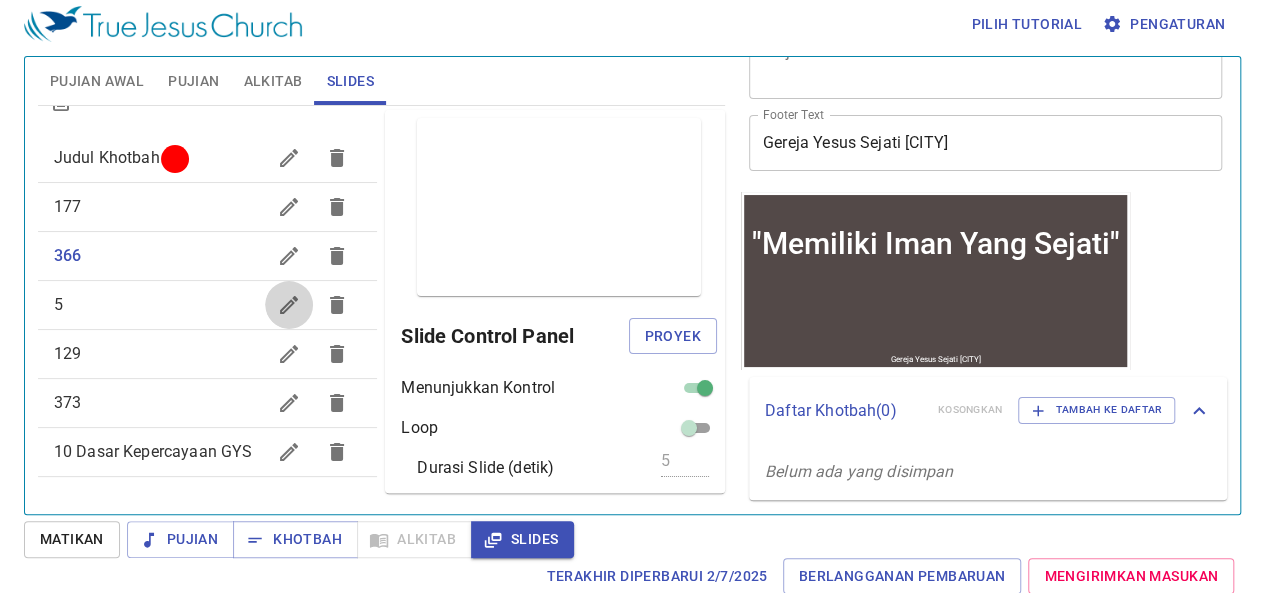 click 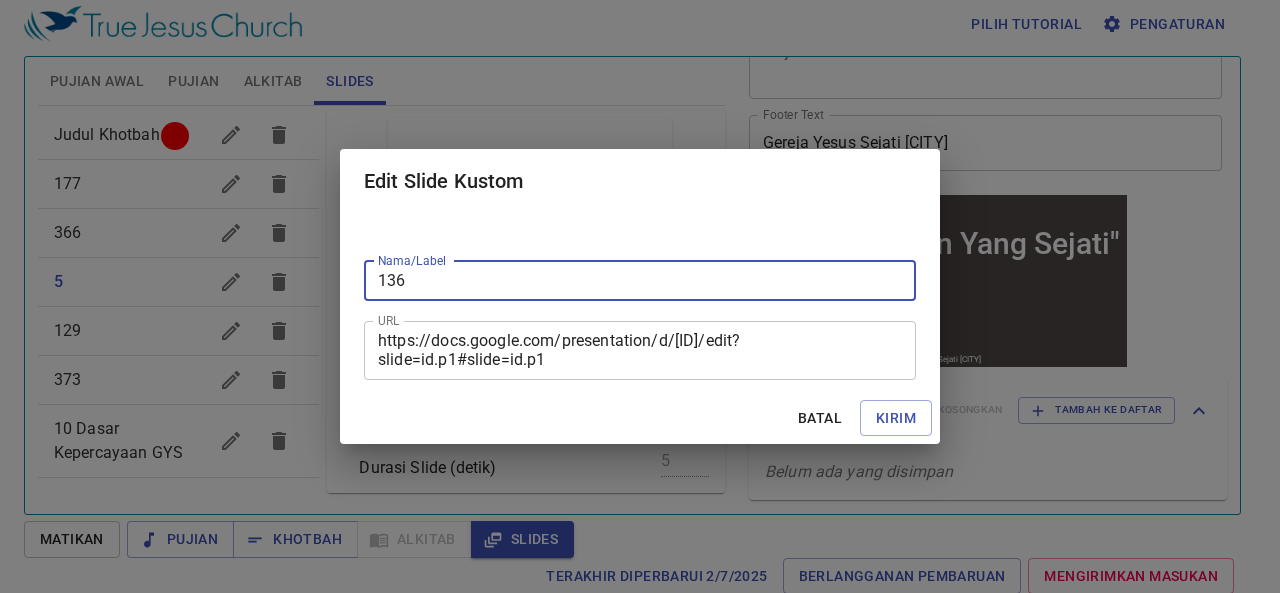 type on "136" 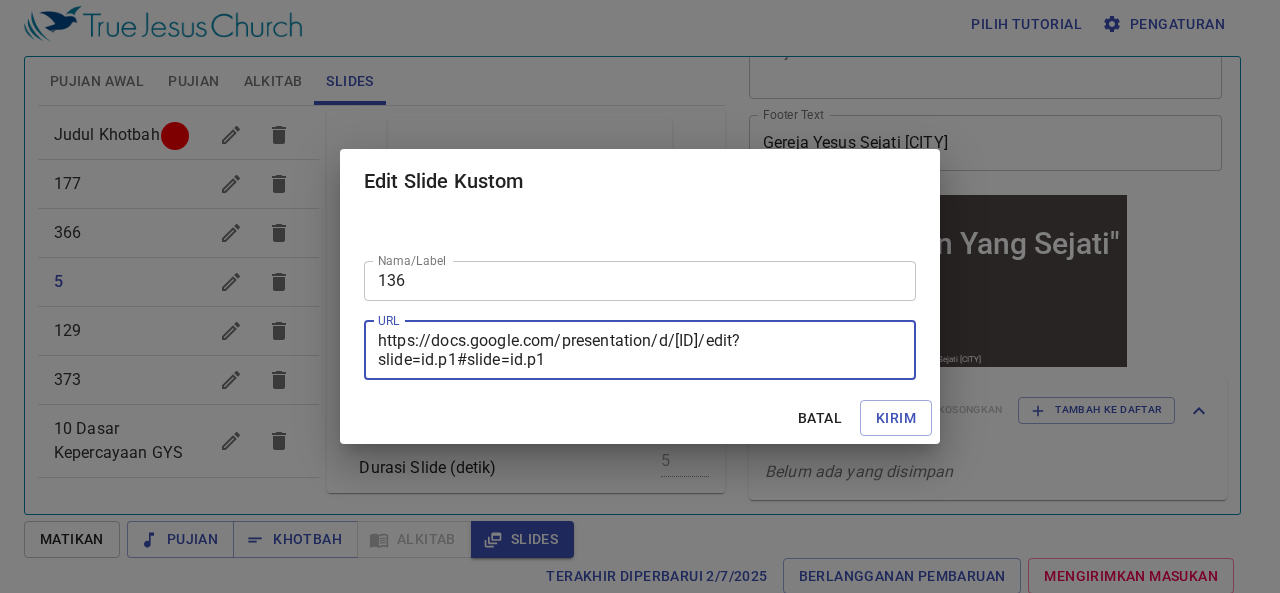 drag, startPoint x: 814, startPoint y: 365, endPoint x: 306, endPoint y: 329, distance: 509.274 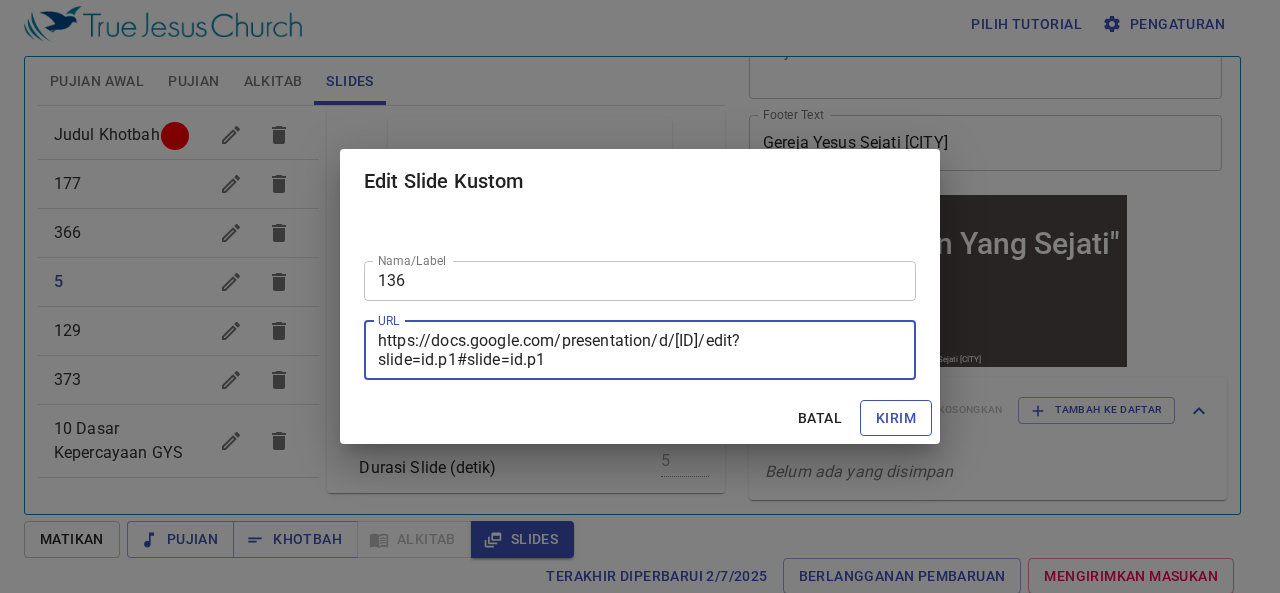 type on "https://docs.google.com/presentation/d/1jF8rlqsczThyFWGOrLvpyGjoO-XPSq6h/edit?slide=id.p1#slide=id.p1" 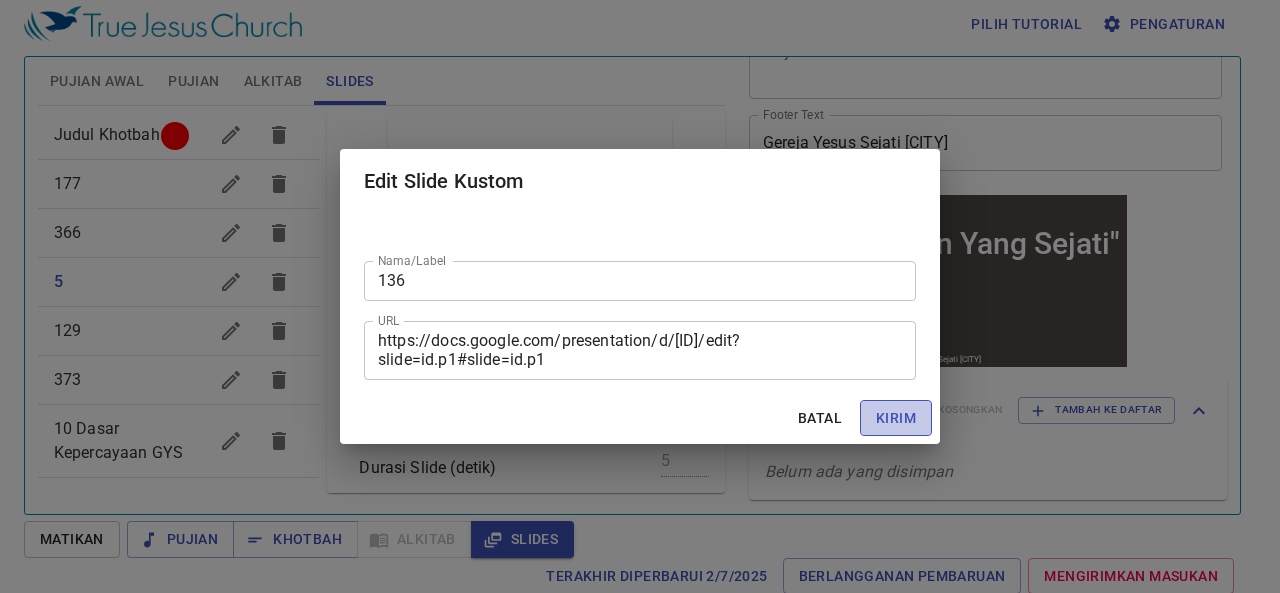 click on "Kirim" at bounding box center [896, 418] 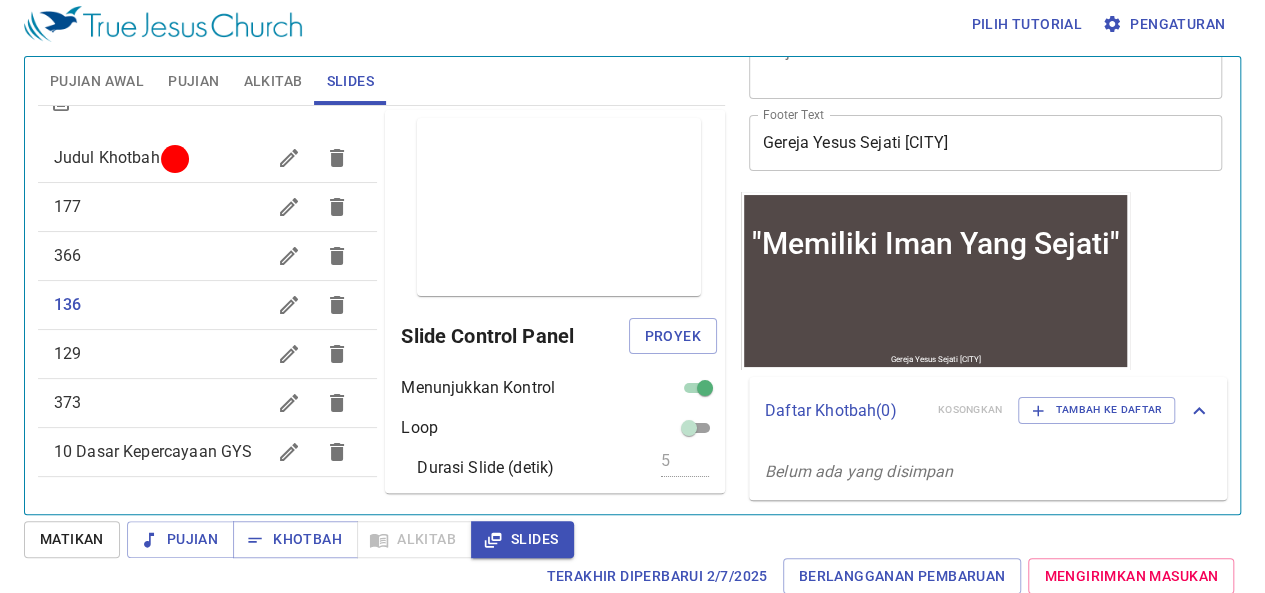 scroll, scrollTop: 0, scrollLeft: 0, axis: both 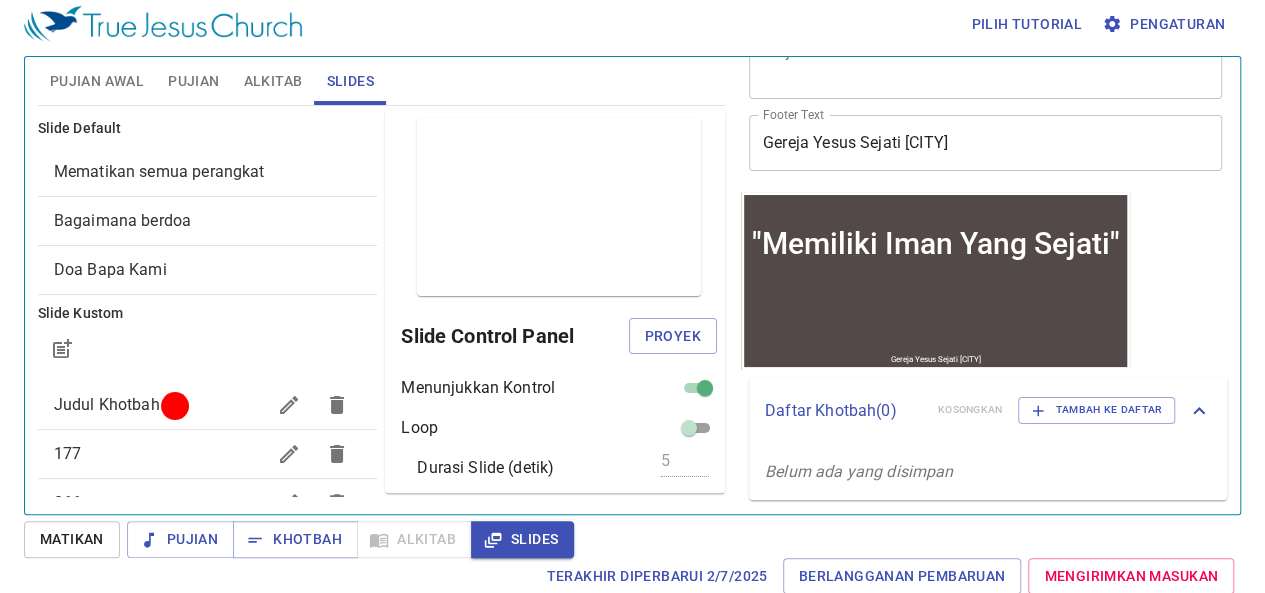 click on "Judul Khotbah" at bounding box center (208, 405) 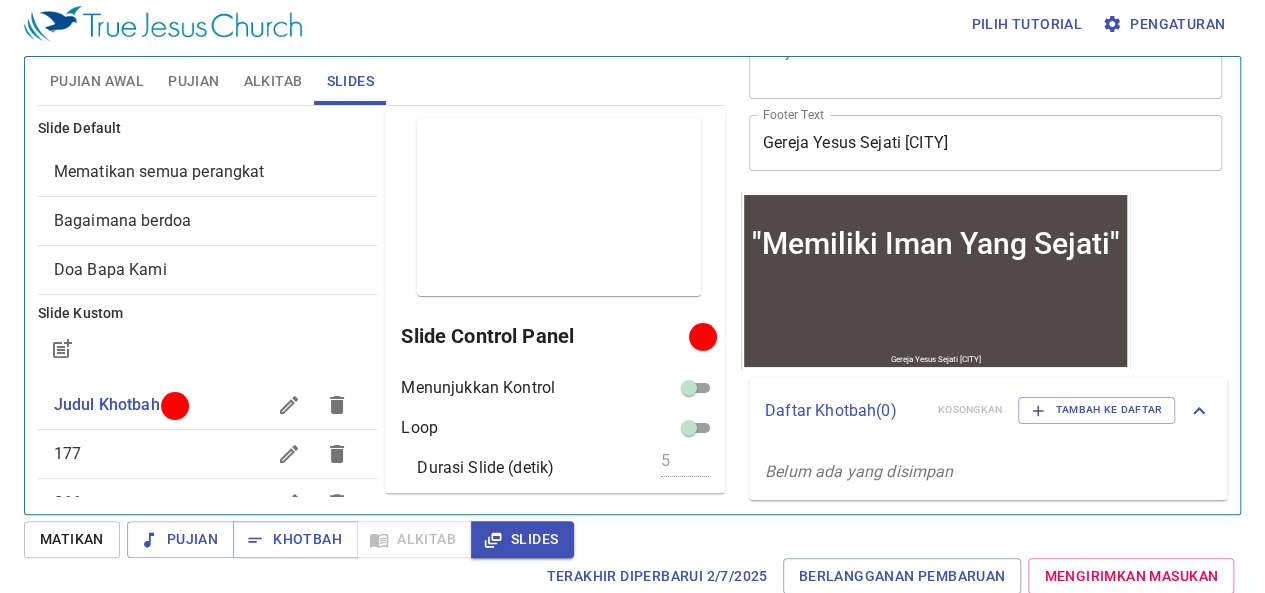 click on "Matikan" at bounding box center (72, 539) 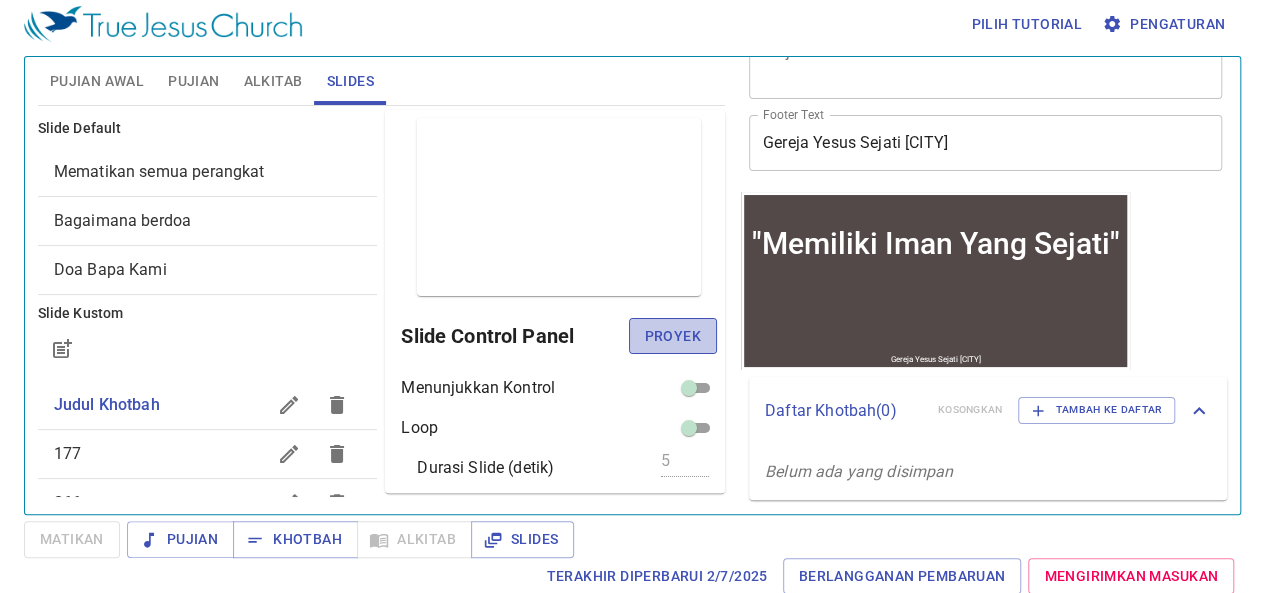 click on "Proyek" at bounding box center [673, 336] 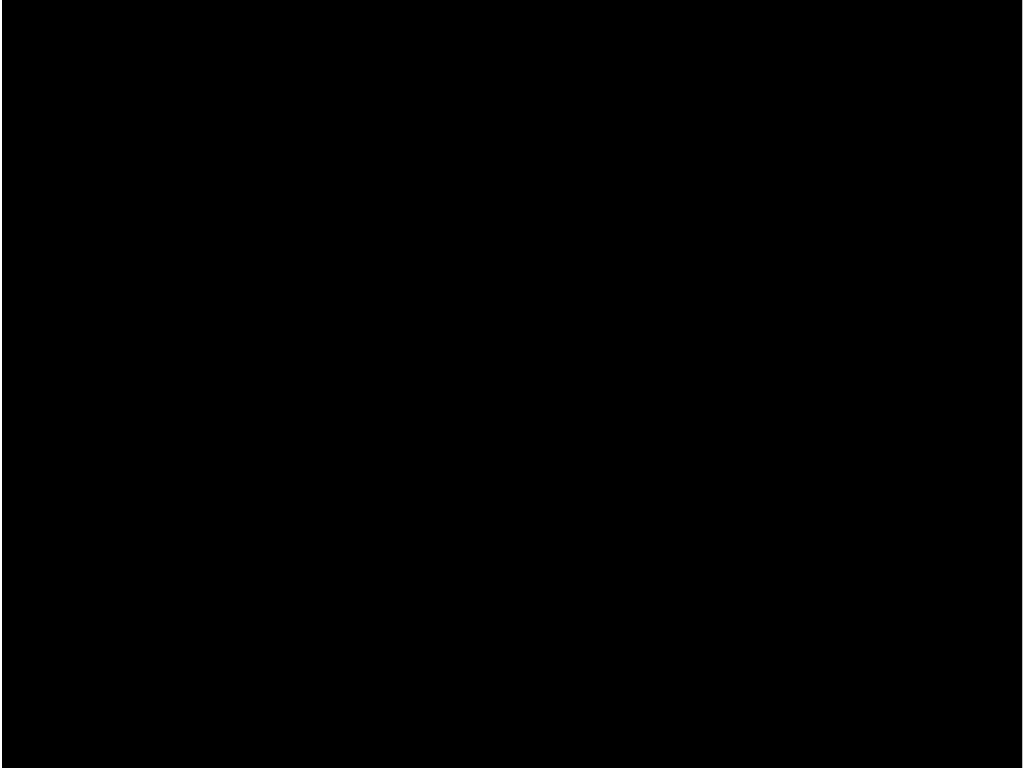 scroll, scrollTop: 0, scrollLeft: 0, axis: both 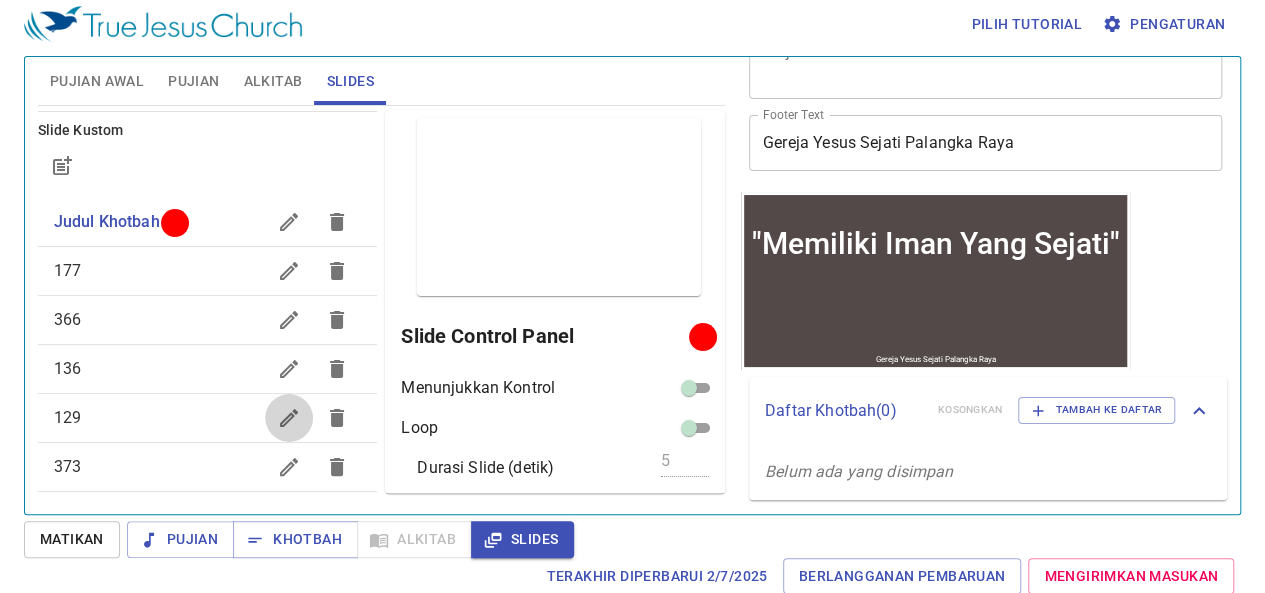 click 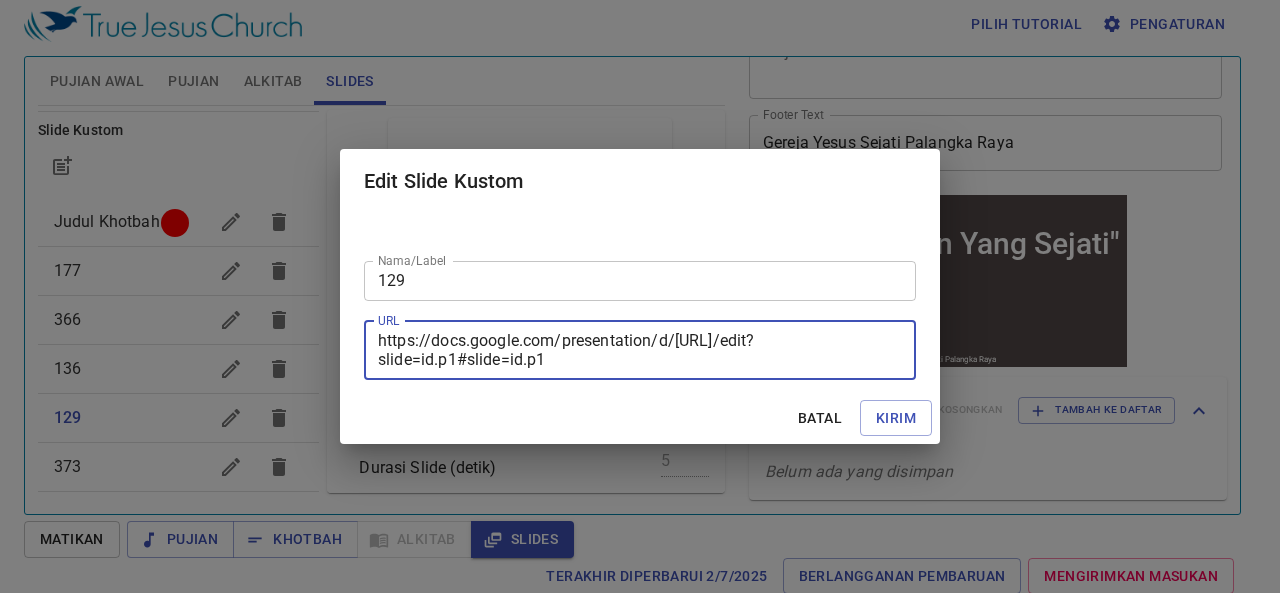 click on "https://docs.google.com/presentation/d/1Y3WhpqdOfj4l5JMPF-d-SvmNw8HJhuYM/edit?slide=id.p1#slide=id.p1" at bounding box center [640, 350] 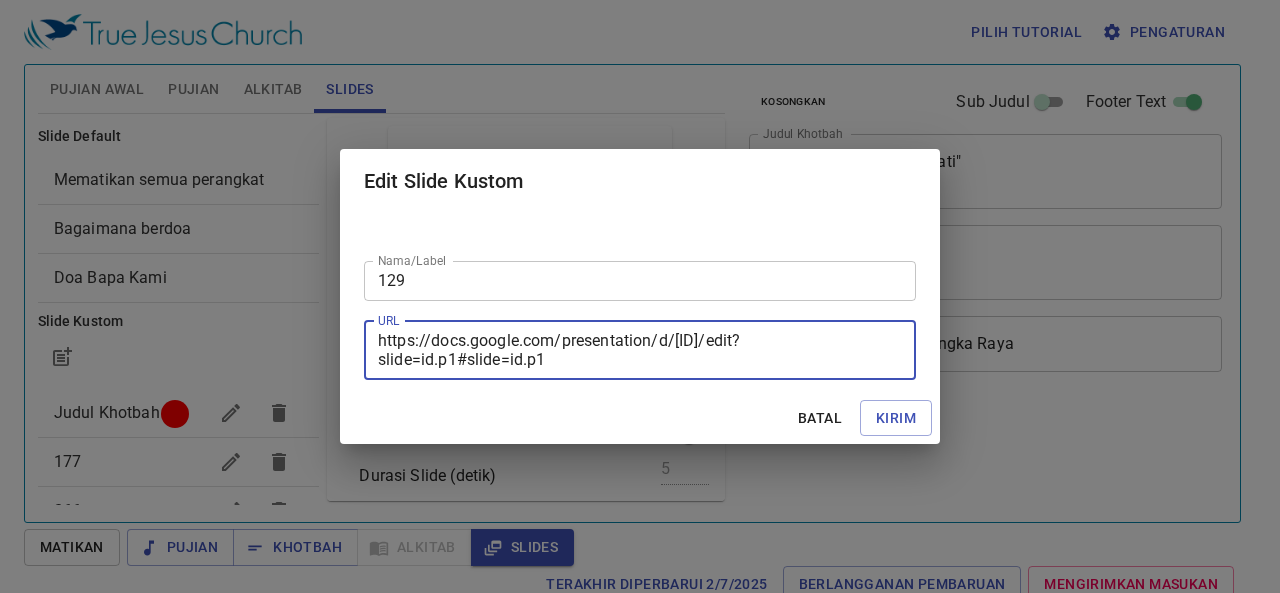 scroll, scrollTop: 8, scrollLeft: 0, axis: vertical 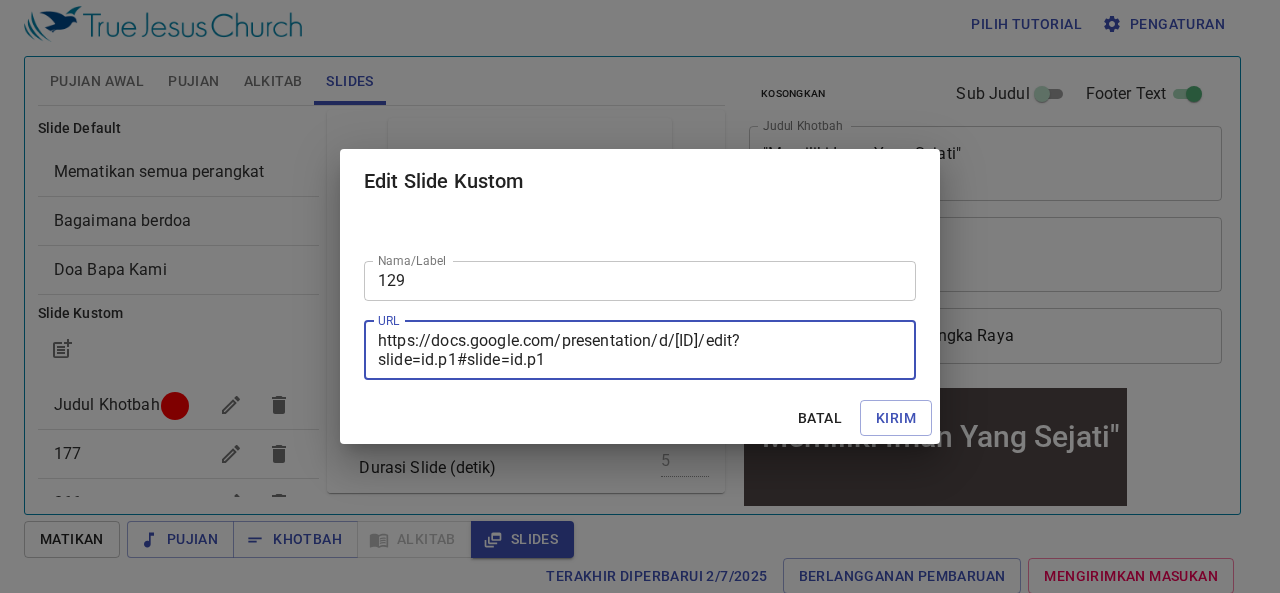 click on "https://docs.google.com/presentation/d/[ID]/edit?slide=id.p1#slide=id.p1 URL" at bounding box center (640, 350) 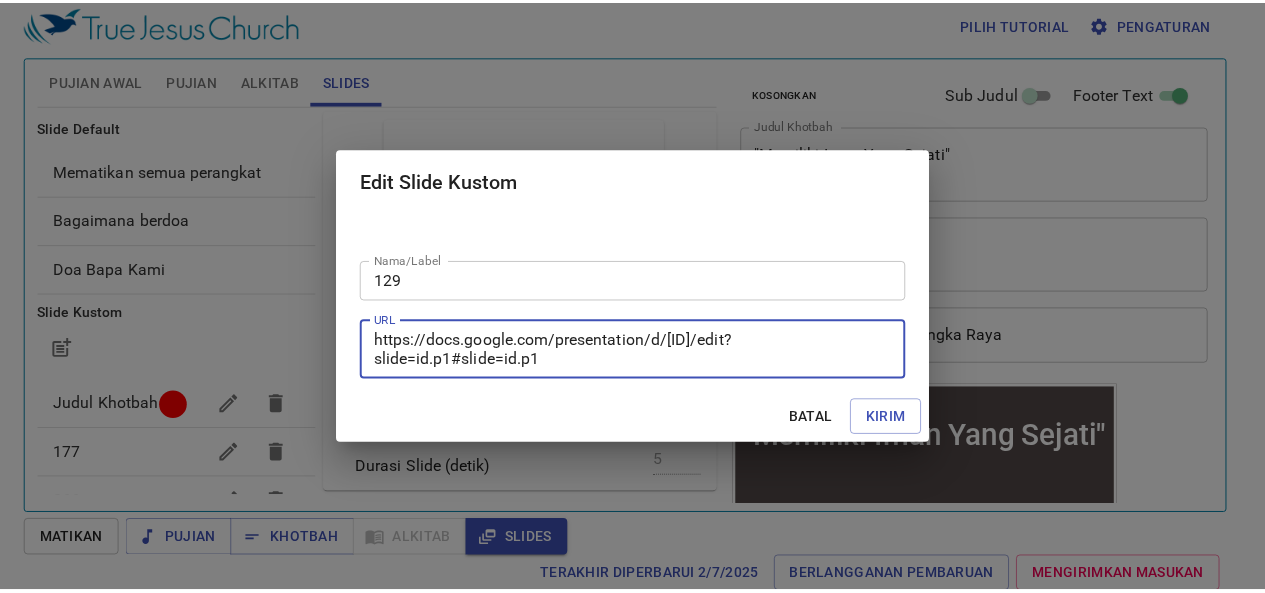 scroll, scrollTop: 0, scrollLeft: 0, axis: both 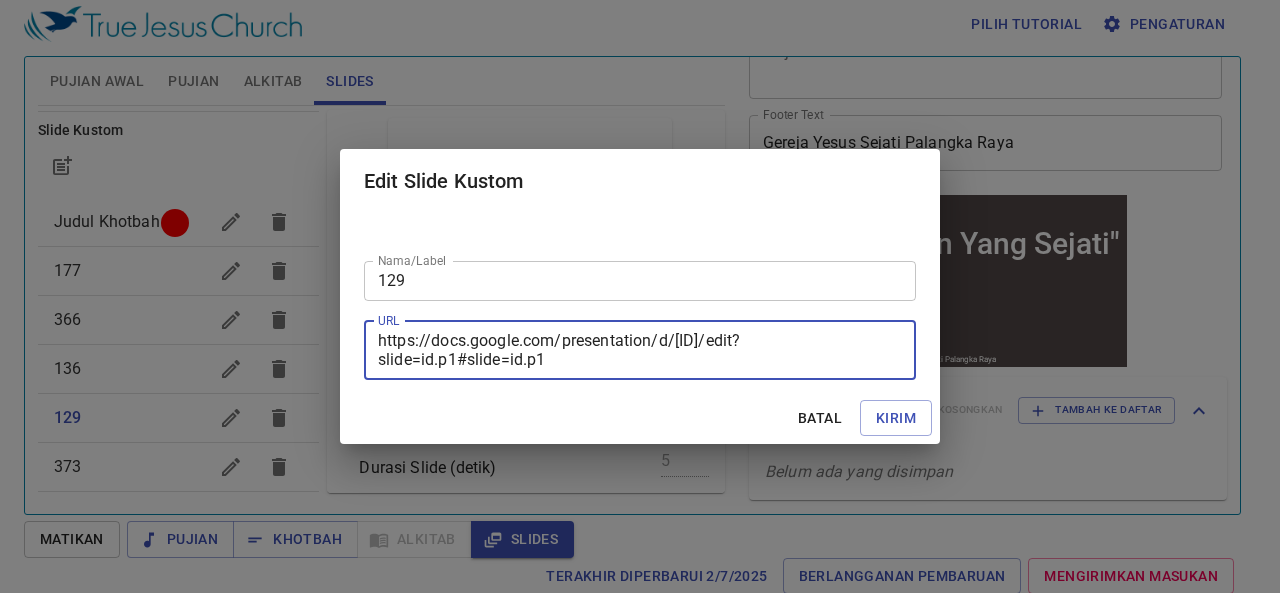drag, startPoint x: 382, startPoint y: 343, endPoint x: 744, endPoint y: 361, distance: 362.44724 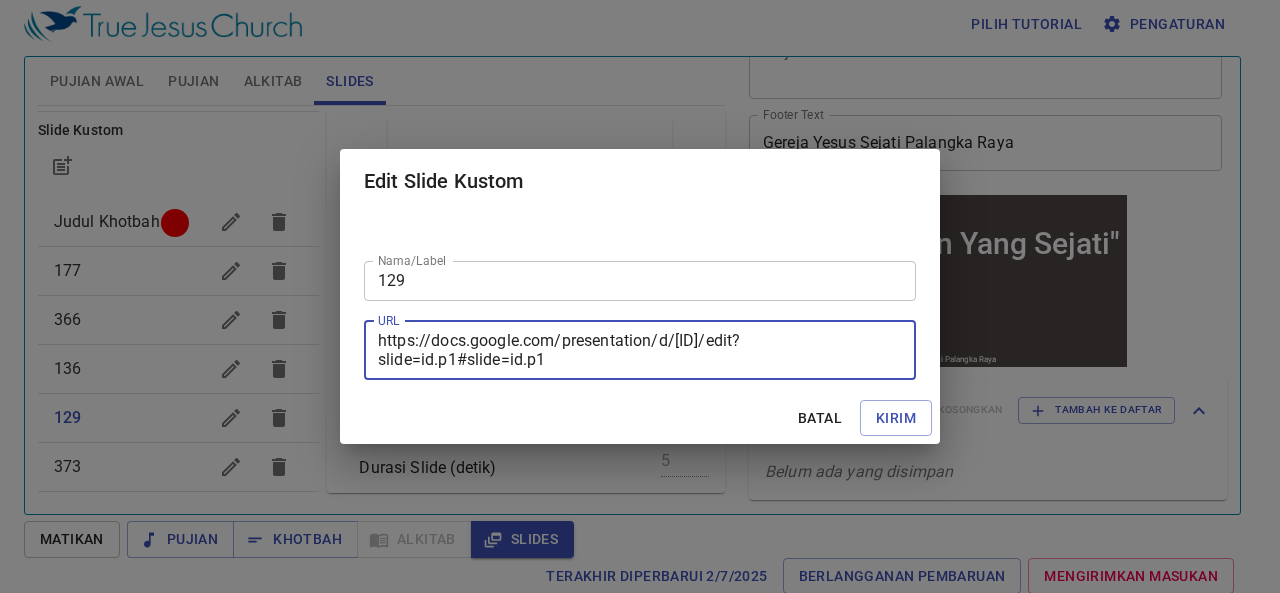 click on "https://docs.google.com/presentation/d/1Y3WhpqdOfj4l5JMPF-d-SvmNw8HJhuYM/edit?slide=id.p1#slide=id.p1" at bounding box center (640, 350) 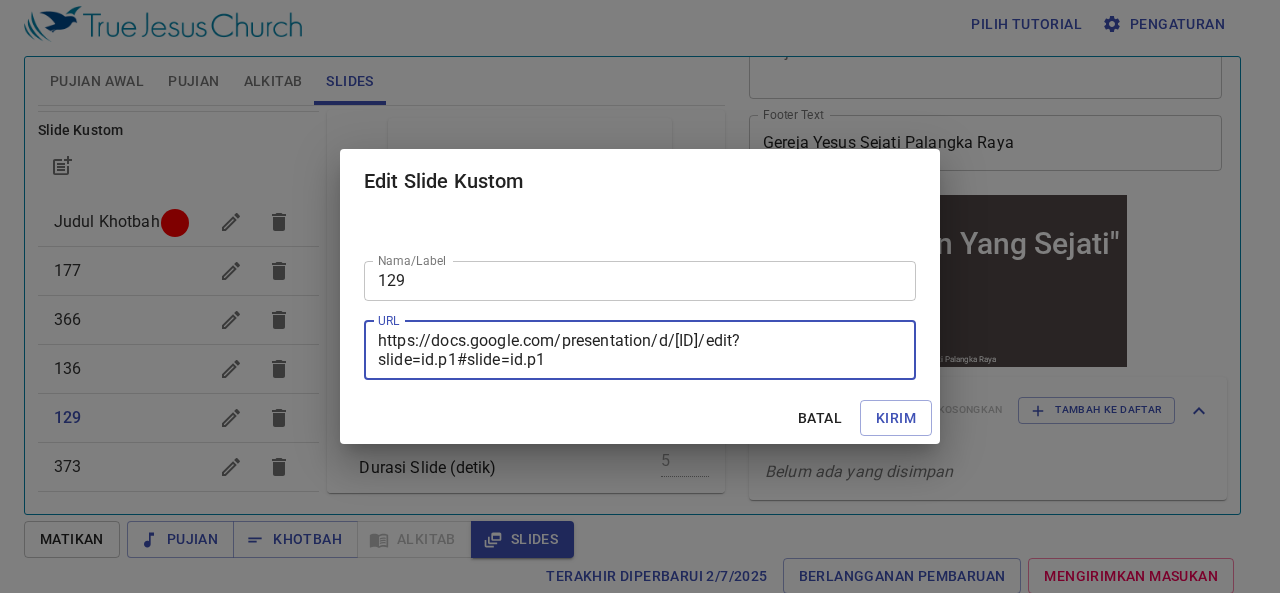drag, startPoint x: 718, startPoint y: 361, endPoint x: 327, endPoint y: 334, distance: 391.93112 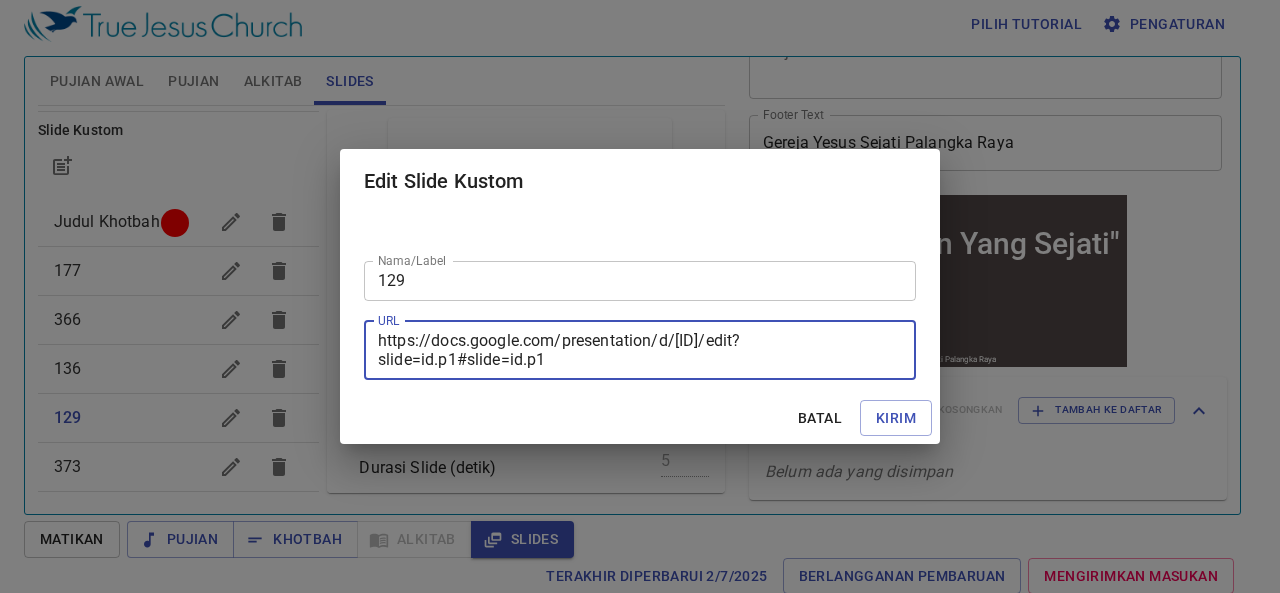 click on "Edit Slide Kustom Nama/Label 129 Nama/Label URL https://docs.google.com/presentation/d/1Y3WhpqdOfj4l5JMPF-d-SvmNw8HJhuYM/edit?slide=id.p1#slide=id.p1 URL Batal Kirim" at bounding box center (640, 296) 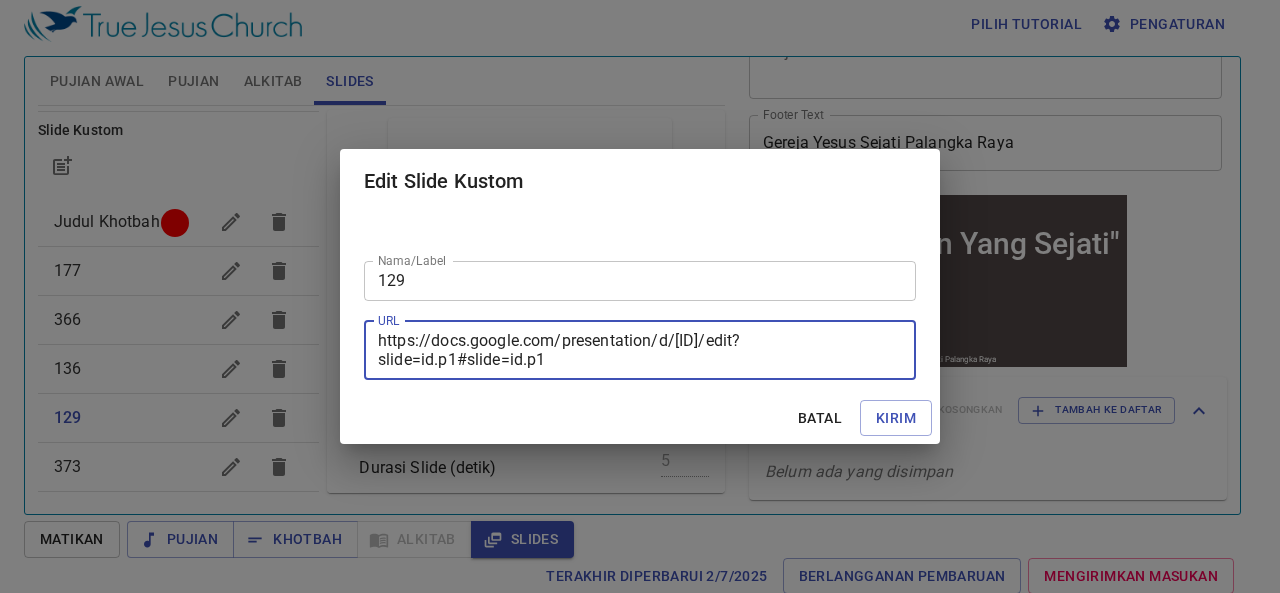 paste on "4FUuvpao3IEyDYkeSi7iBOIs9IPyvnCs" 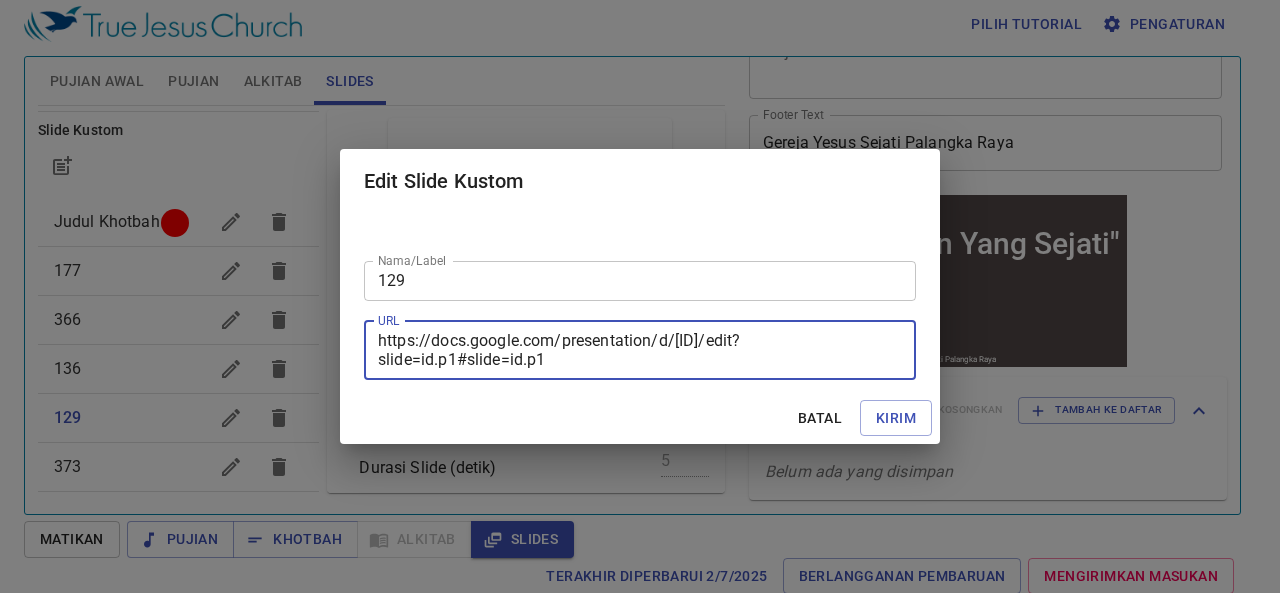 type on "https://docs.google.com/presentation/d/14FUuvpao3IEyDYkeSi7iBOIs9IPyvnCs/edit?slide=id.p1#slide=id.p1" 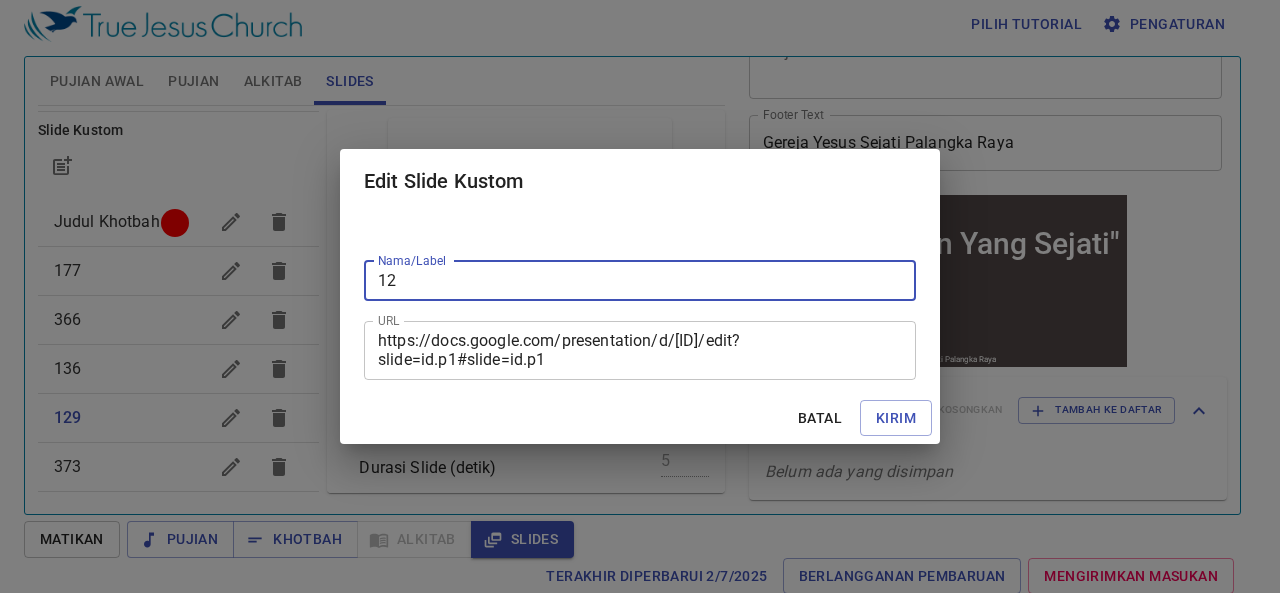 type on "1" 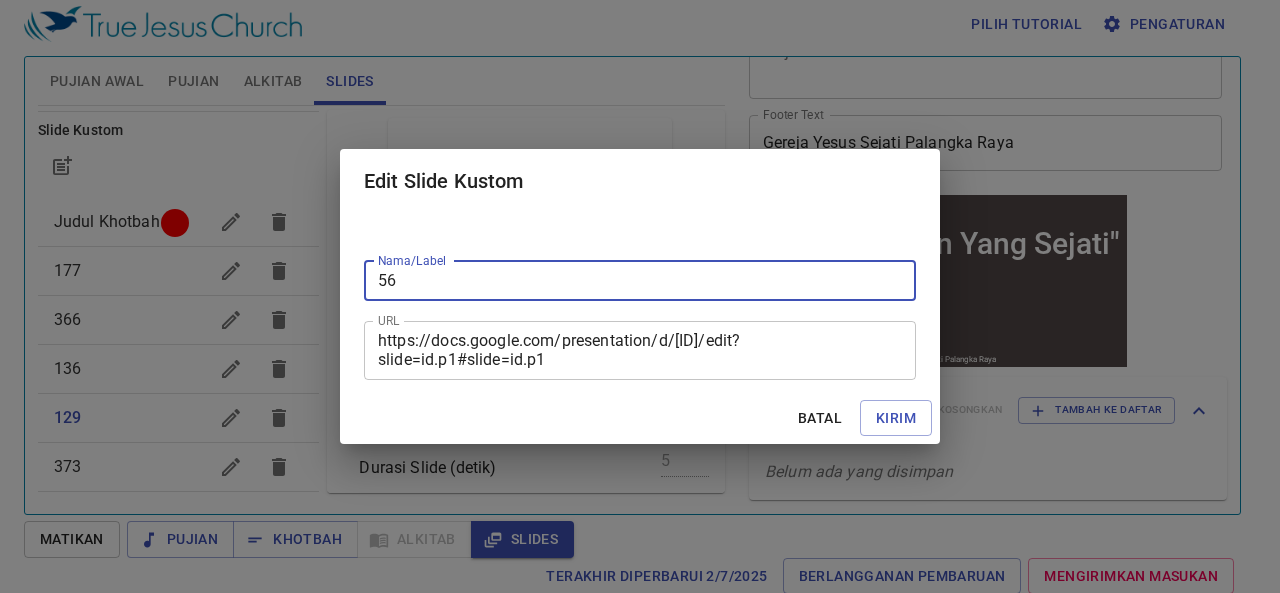 type on "5" 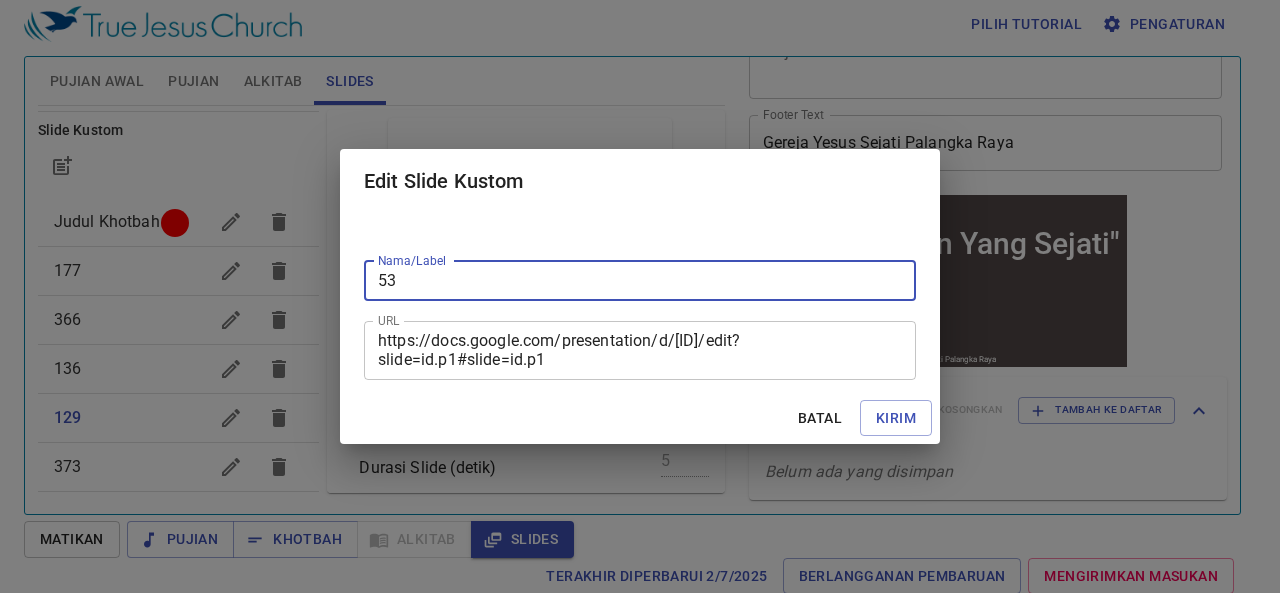 type on "5" 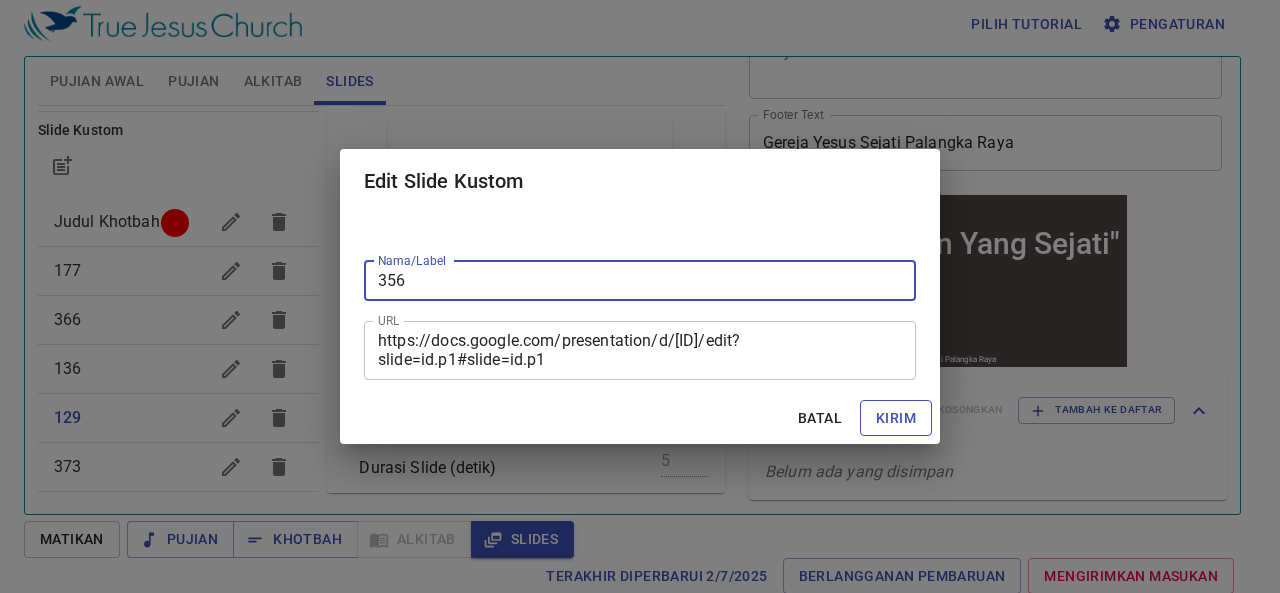 type on "356" 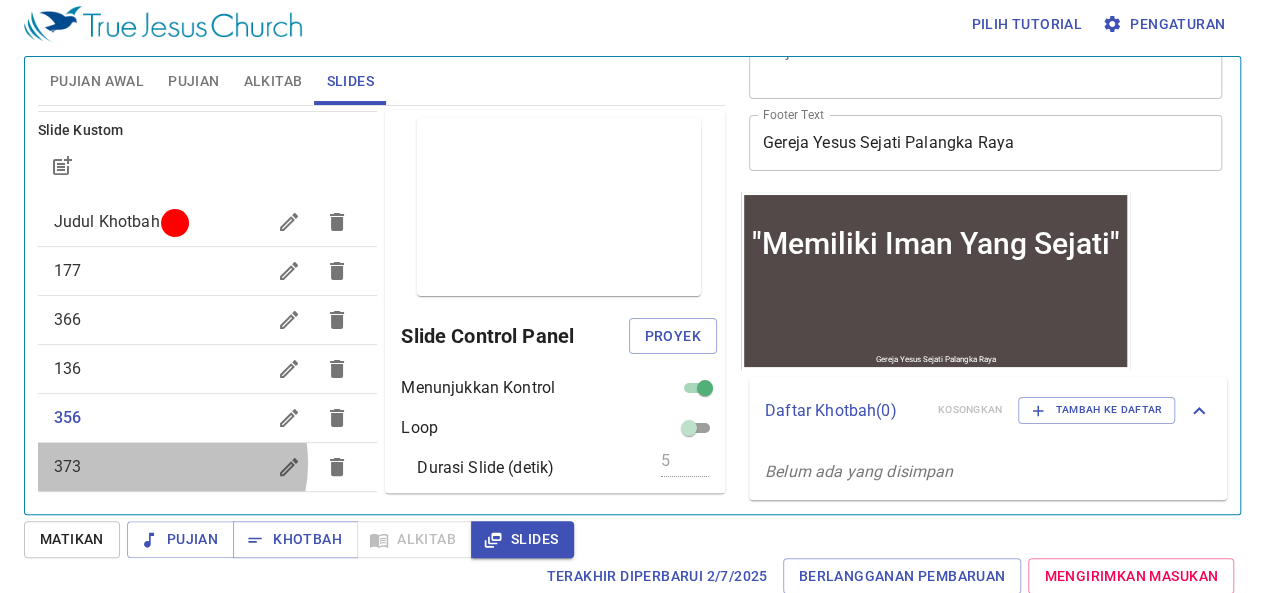 click on "373" at bounding box center [160, 467] 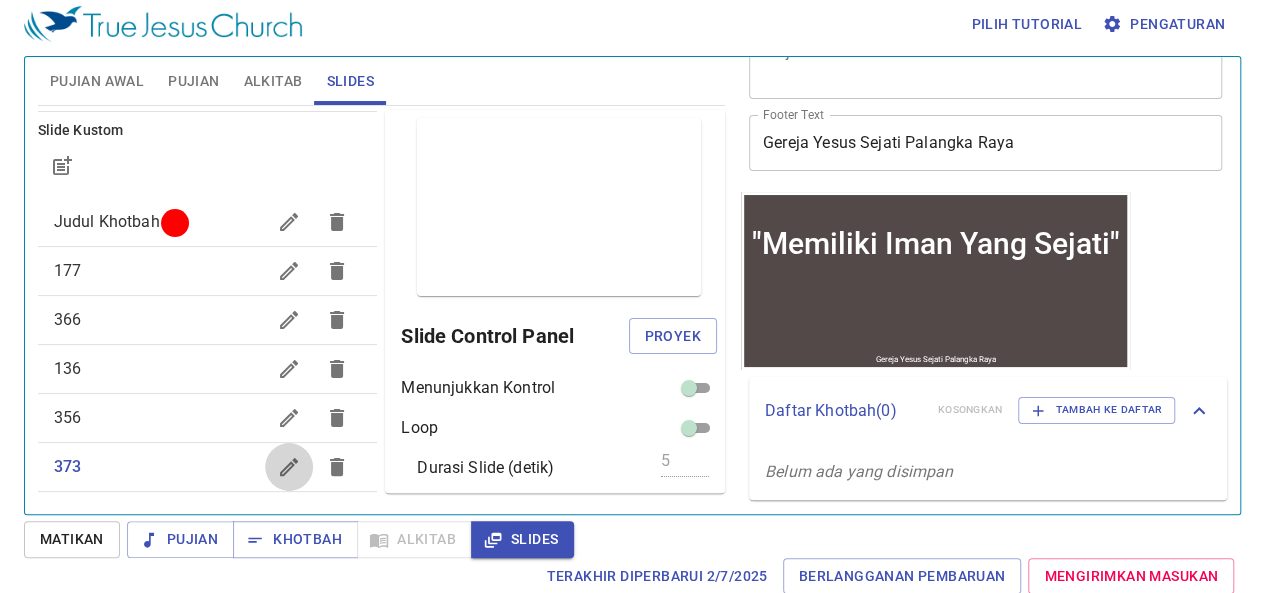 click 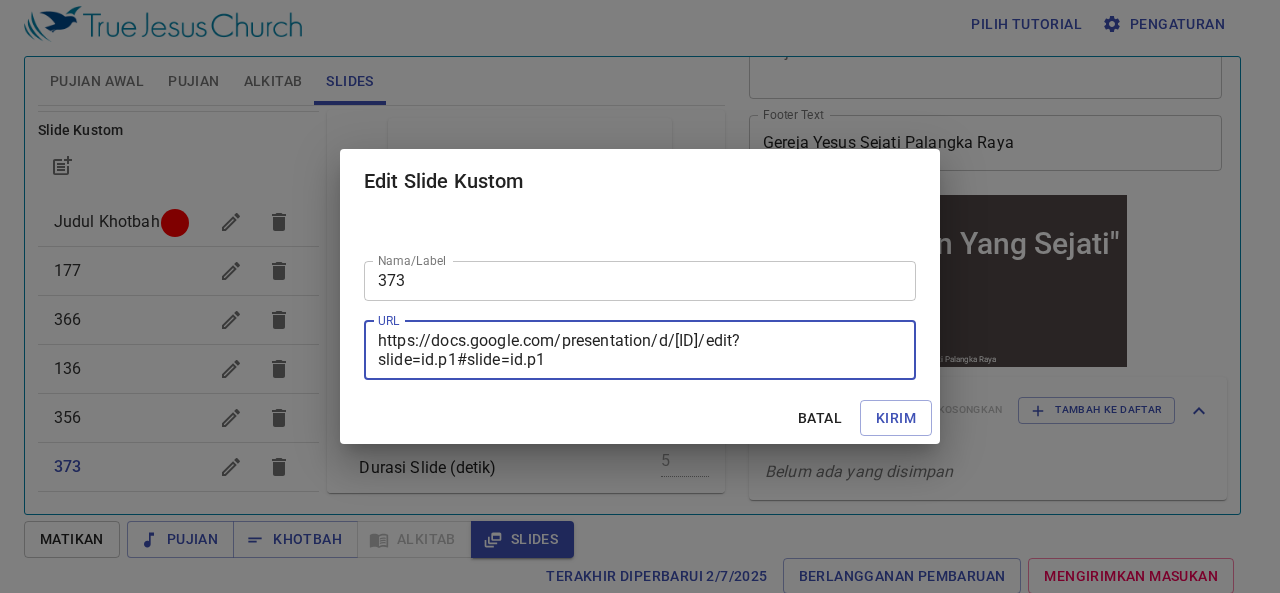drag, startPoint x: 883, startPoint y: 363, endPoint x: 229, endPoint y: 271, distance: 660.4393 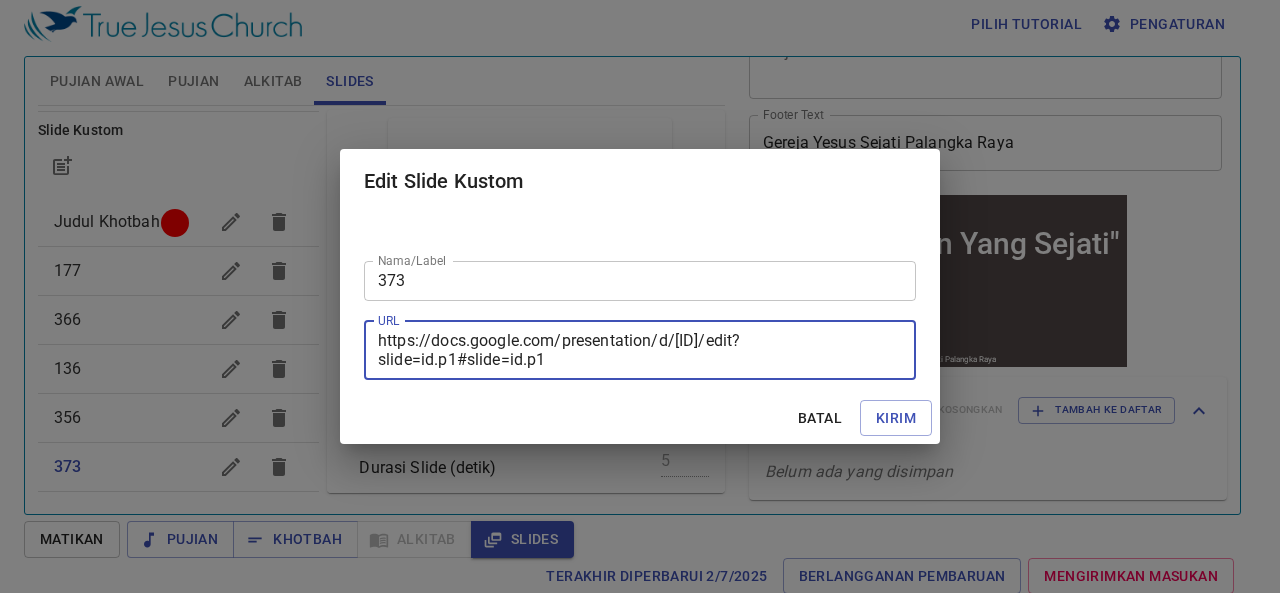 click on "Edit Slide Kustom Nama/Label 373 Nama/Label URL https://docs.google.com/presentation/d/1-Lvm4lfZP5F0vbvWWuAmS3d73WScNqnk/edit?slide=id.p1#slide=id.p1 URL Batal Kirim" at bounding box center [640, 296] 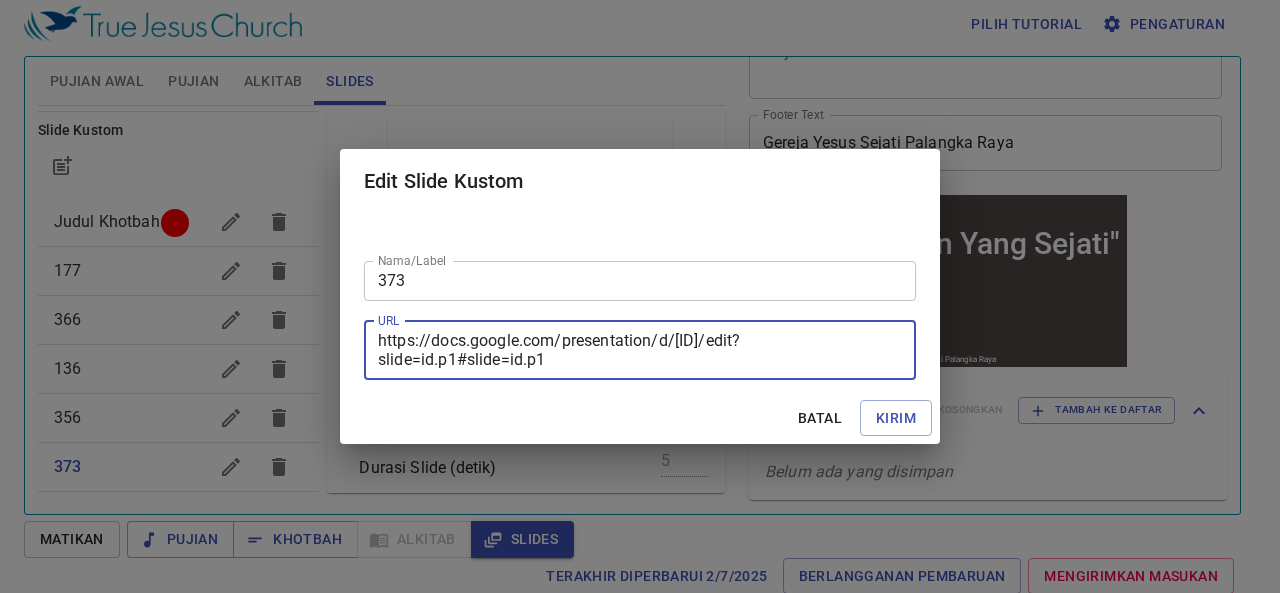 paste on "iInMh4aaOTN2wuqrvpk0KmJatbDGmcpF" 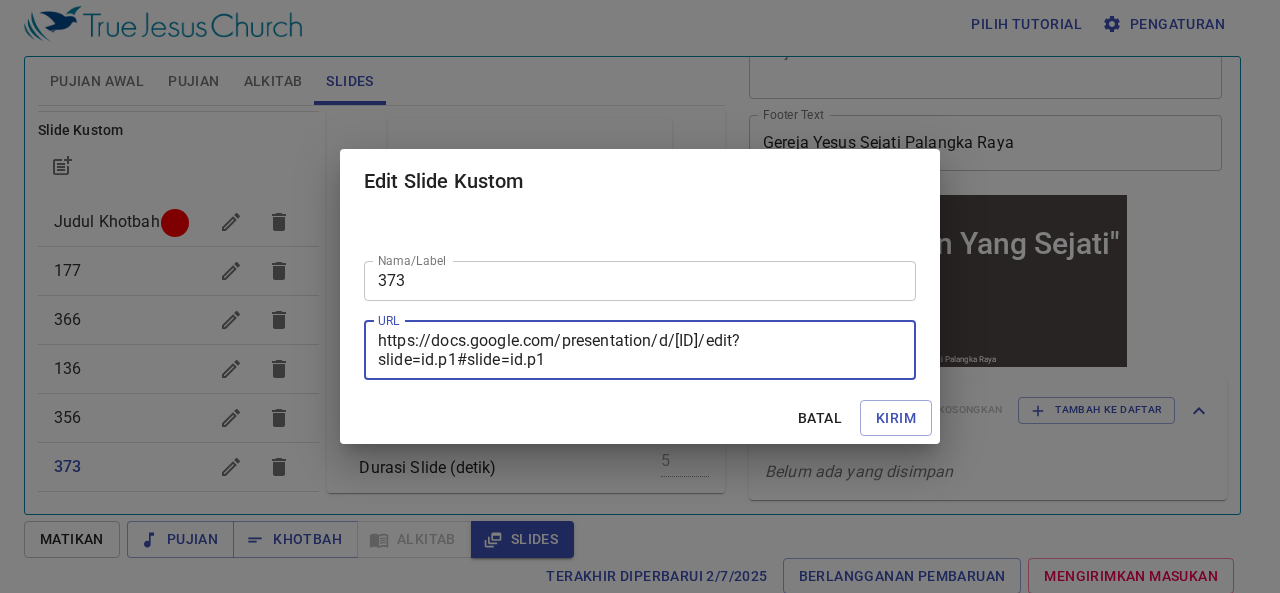 type on "https://docs.google.com/presentation/d/1iInMh4aaOTN2wuqrvpk0KmJatbDGmcpF/edit?slide=id.p1#slide=id.p1" 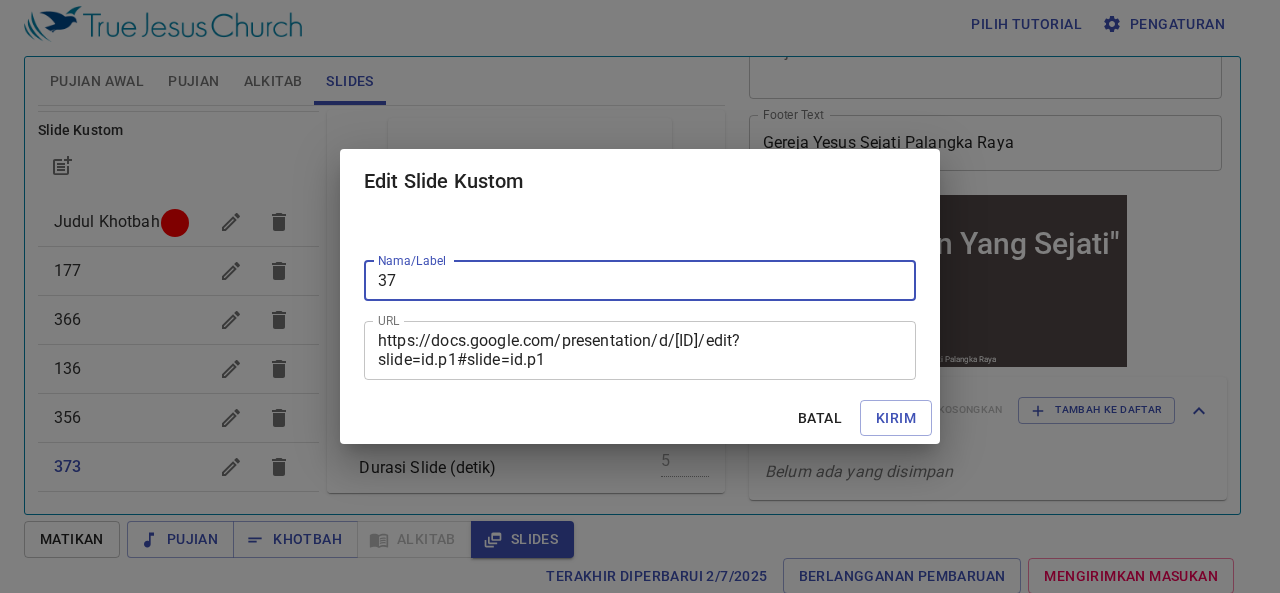 type on "3" 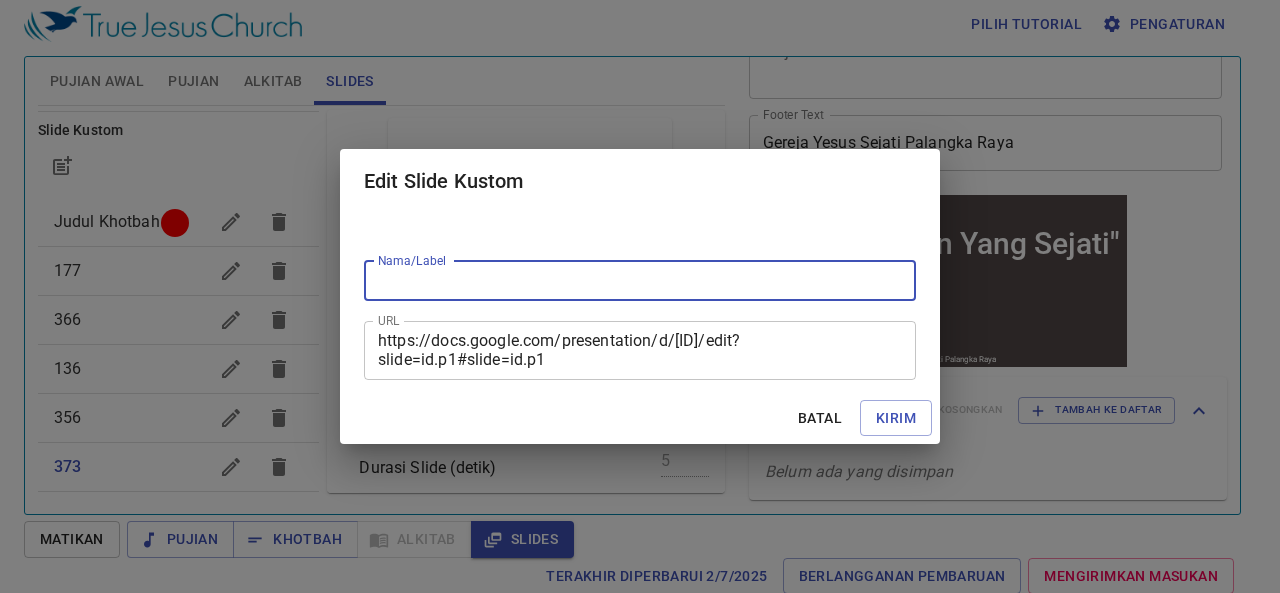 click on "Nama/Label" at bounding box center [640, 281] 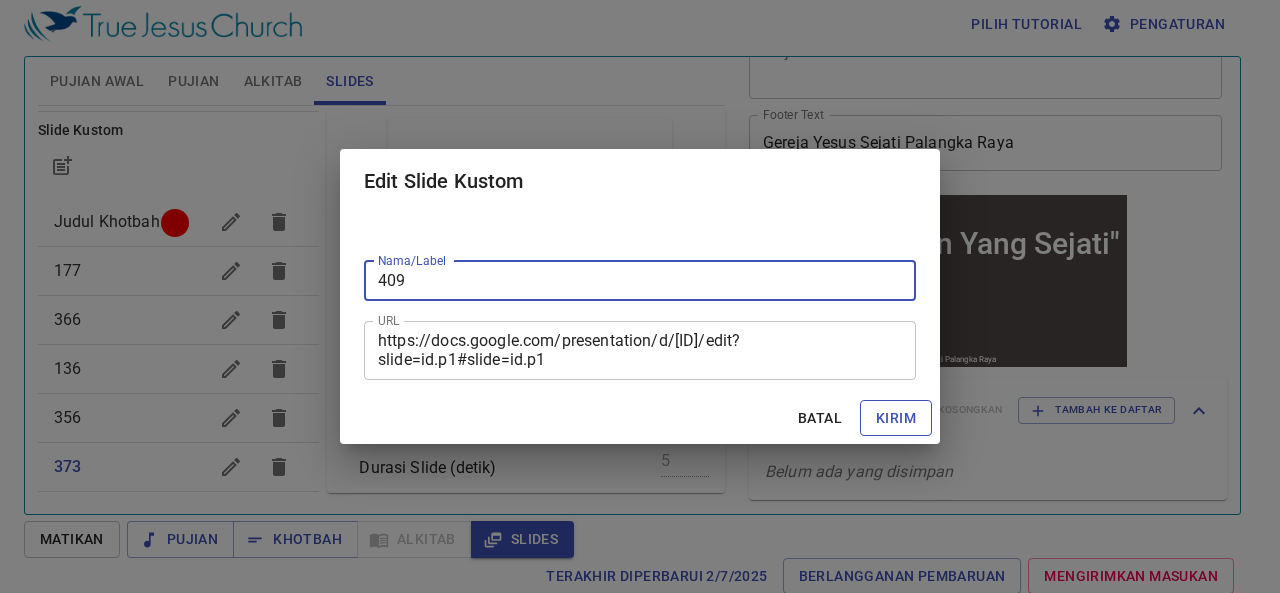 type on "409" 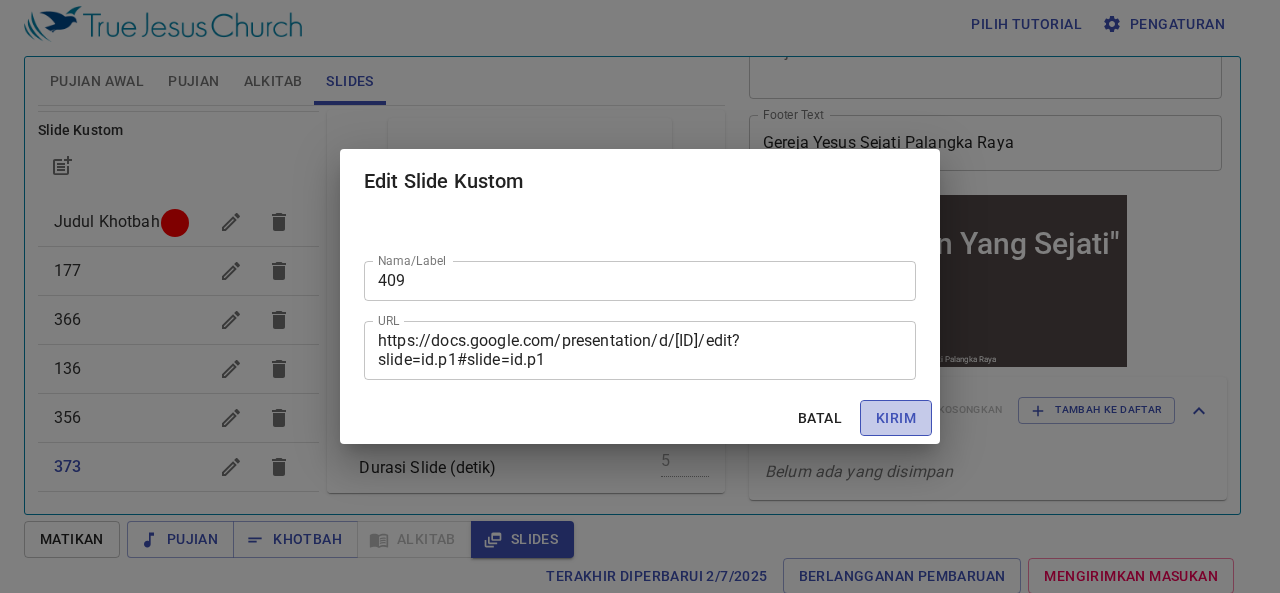 click on "Kirim" at bounding box center (896, 418) 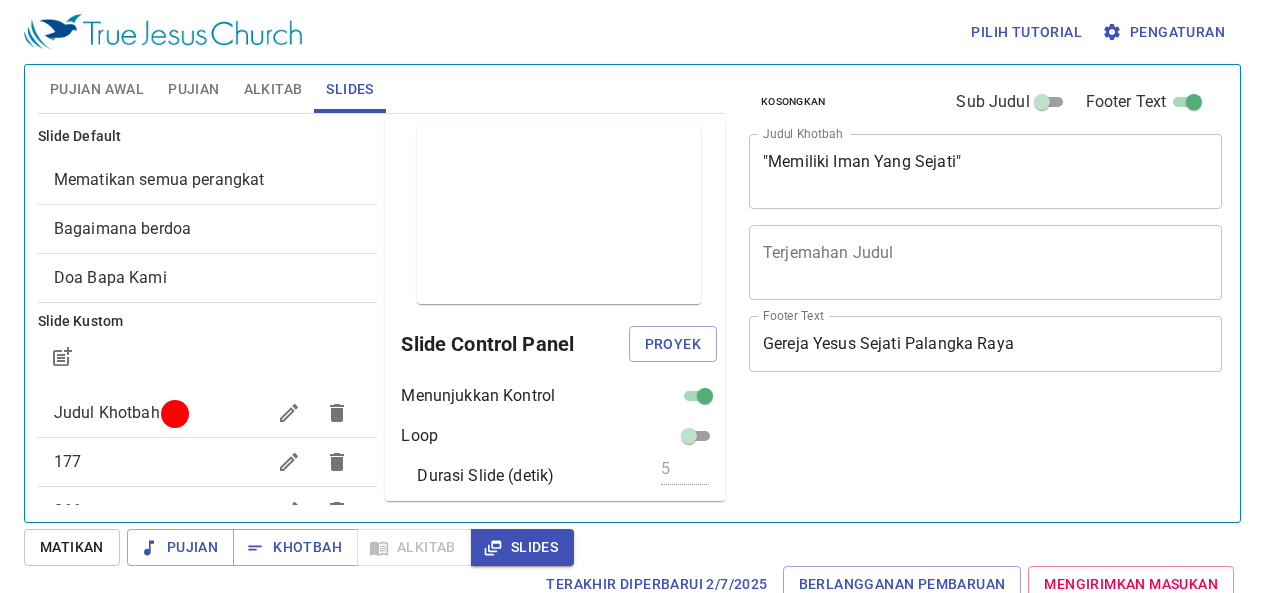 scroll, scrollTop: 8, scrollLeft: 0, axis: vertical 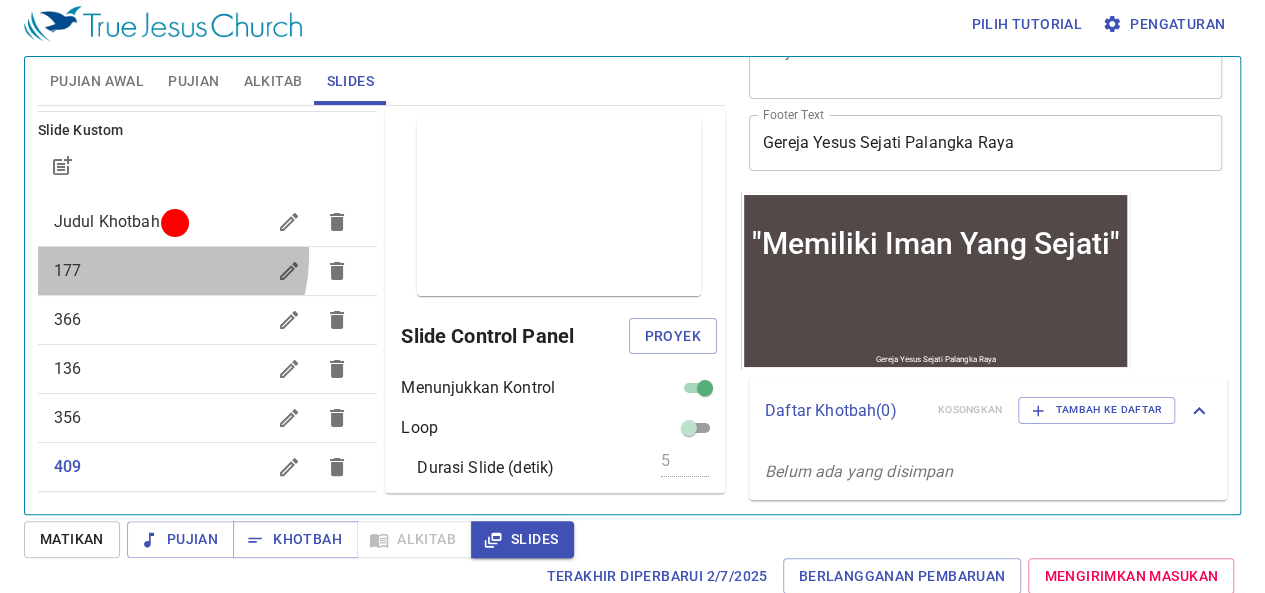 click on "177" at bounding box center (208, 271) 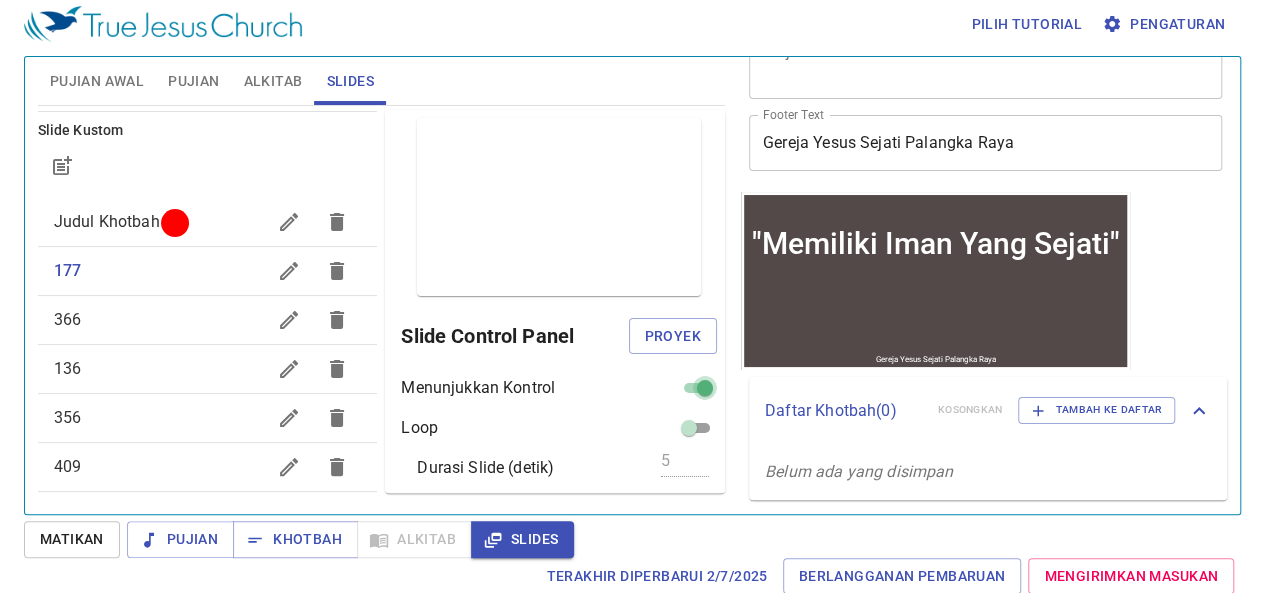 click at bounding box center [705, 392] 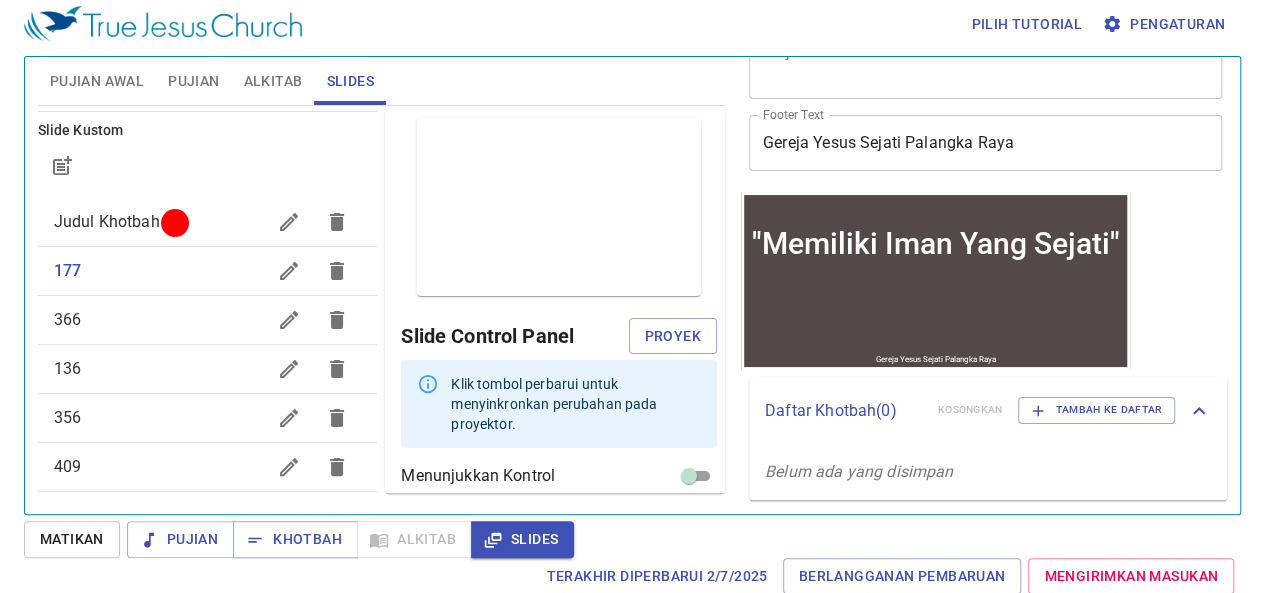 scroll, scrollTop: 119, scrollLeft: 0, axis: vertical 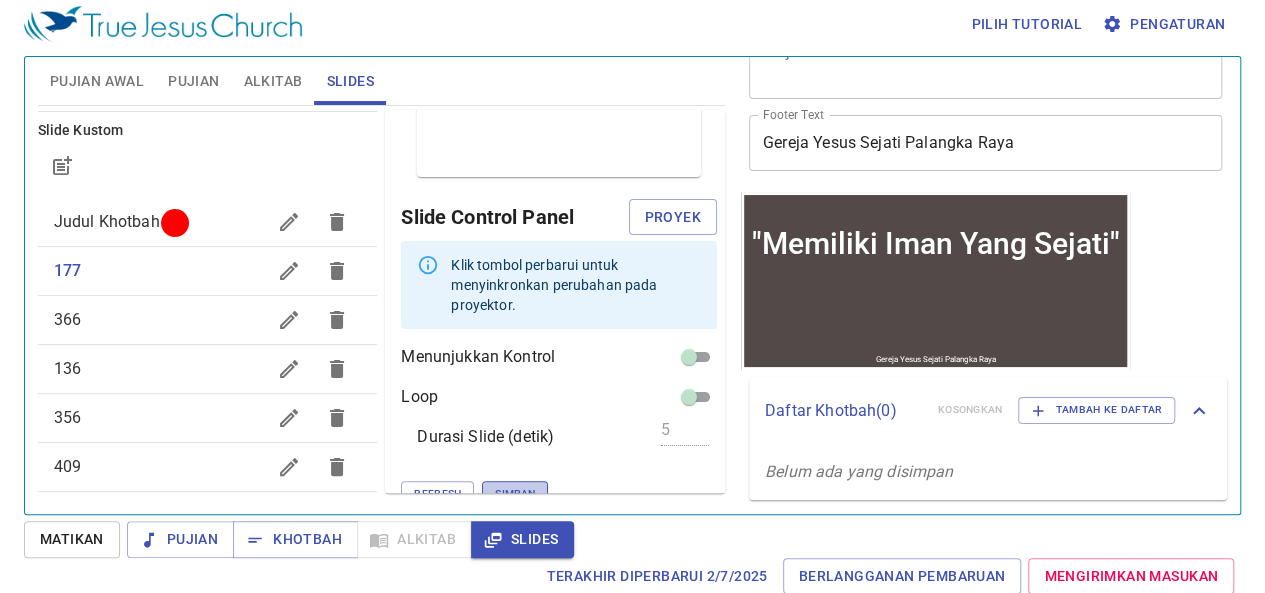 click on "Simpan" at bounding box center (515, 494) 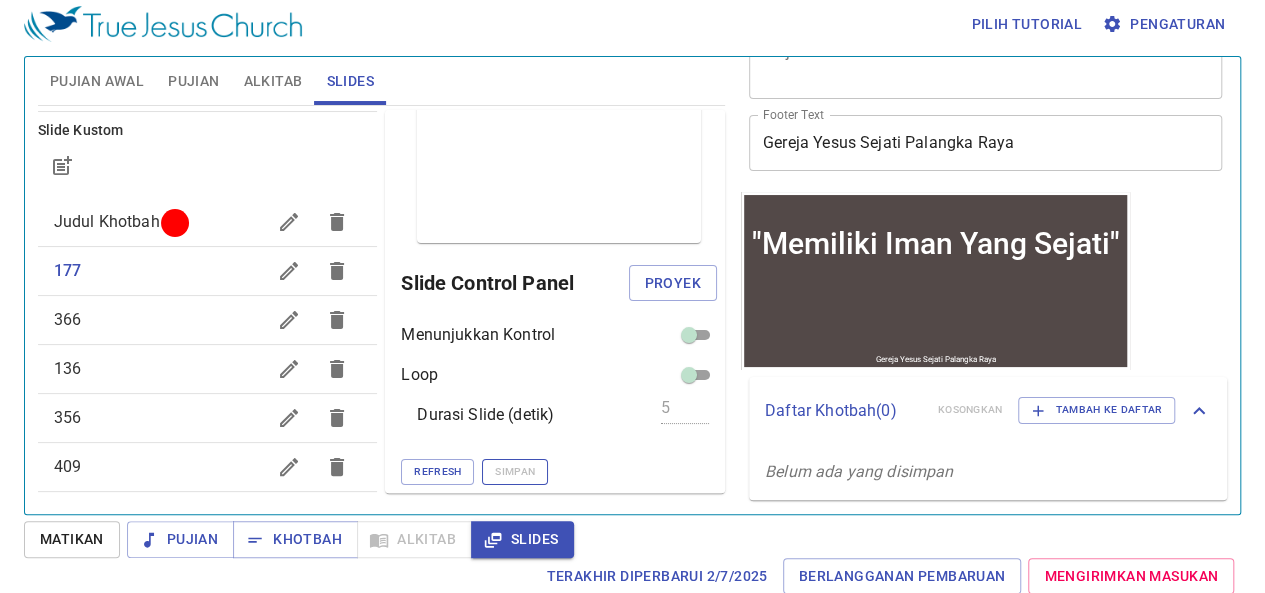 scroll, scrollTop: 51, scrollLeft: 0, axis: vertical 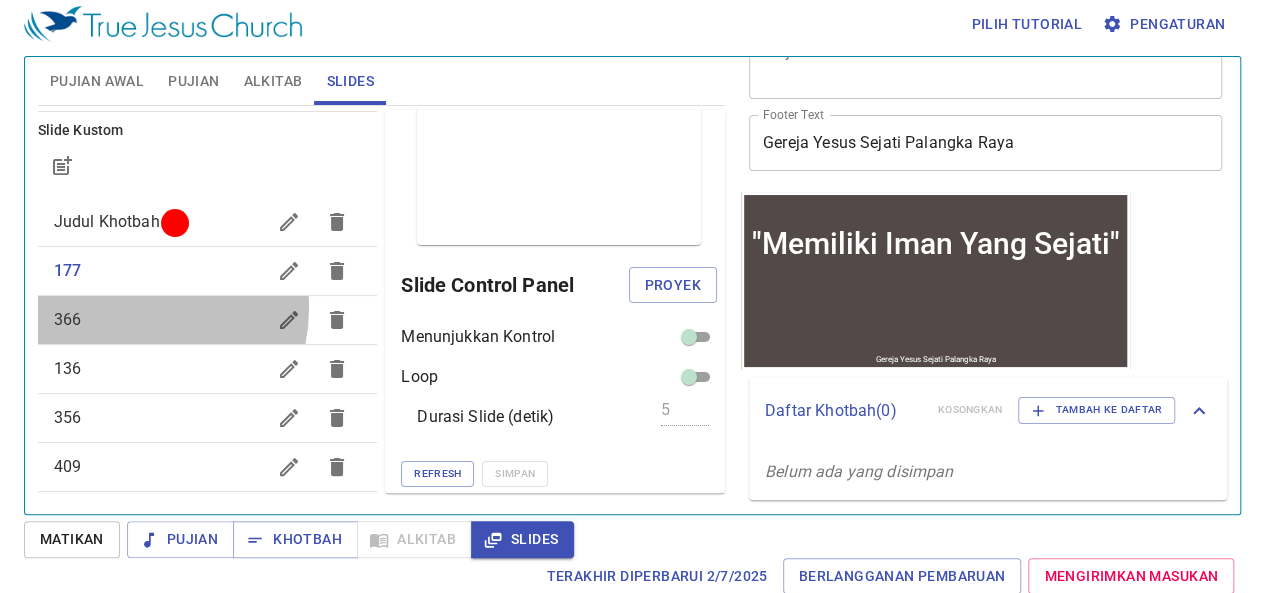 click on "366" at bounding box center [160, 320] 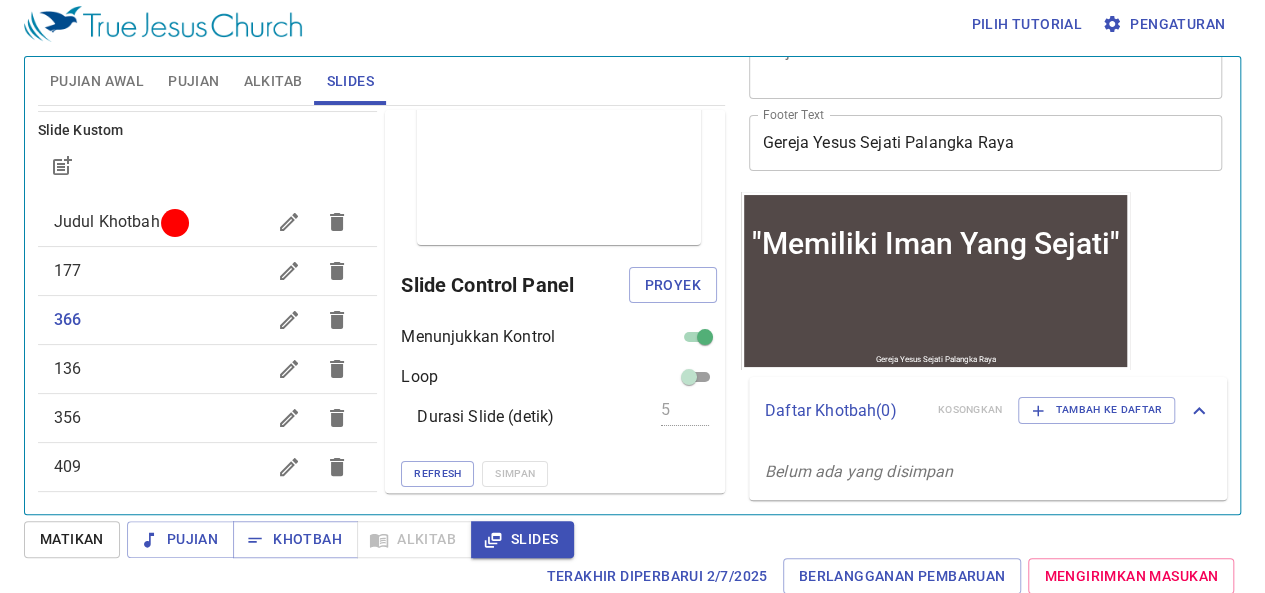 click at bounding box center (705, 341) 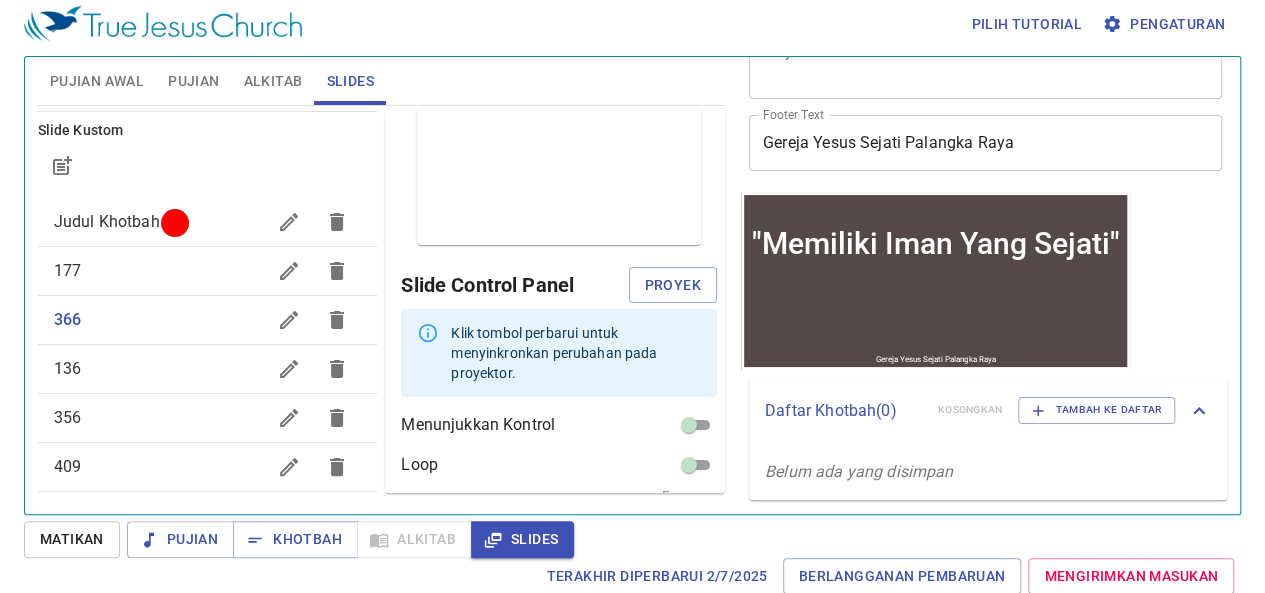 drag, startPoint x: 703, startPoint y: 348, endPoint x: 717, endPoint y: 365, distance: 22.022715 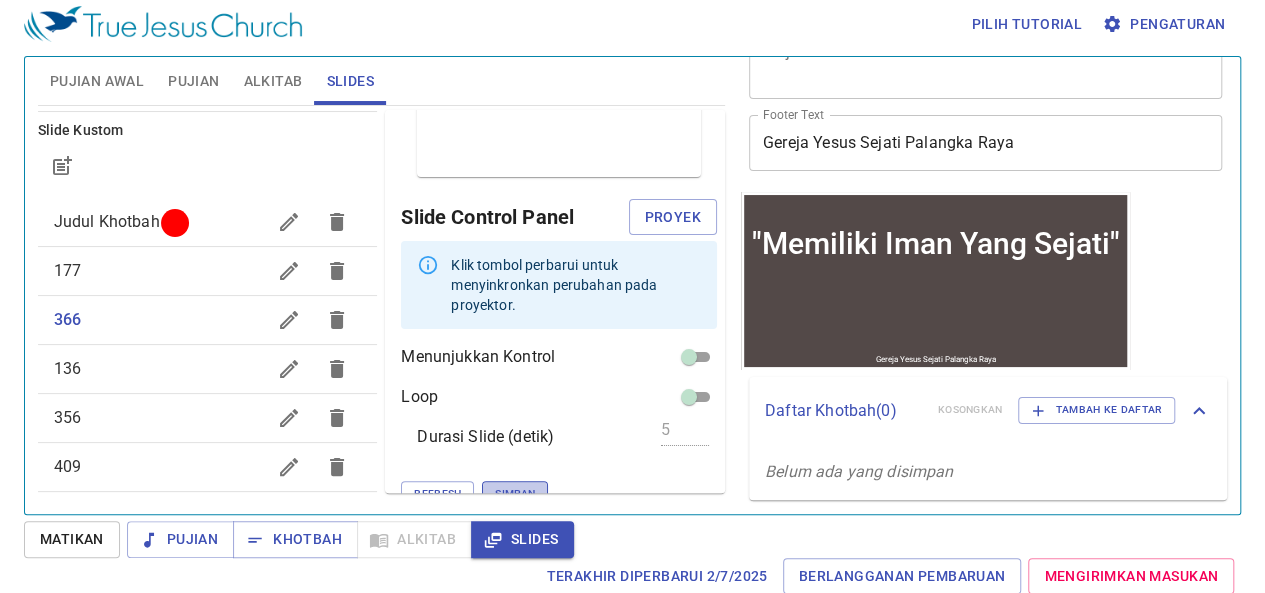click on "Simpan" at bounding box center (515, 494) 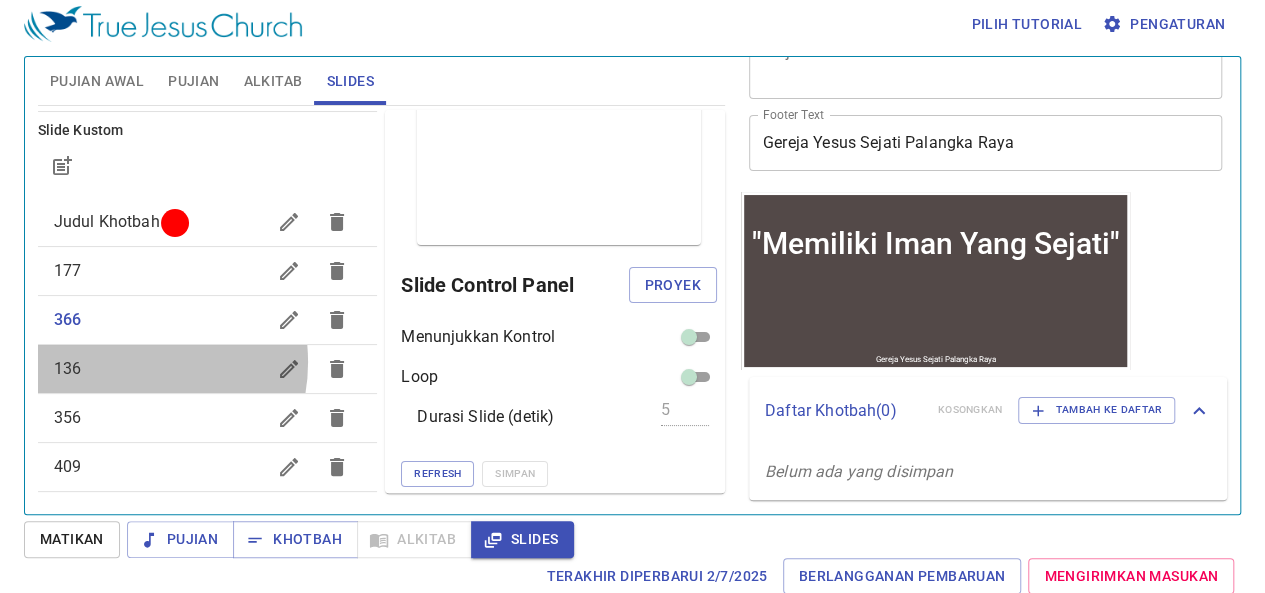 click on "136" at bounding box center (160, 369) 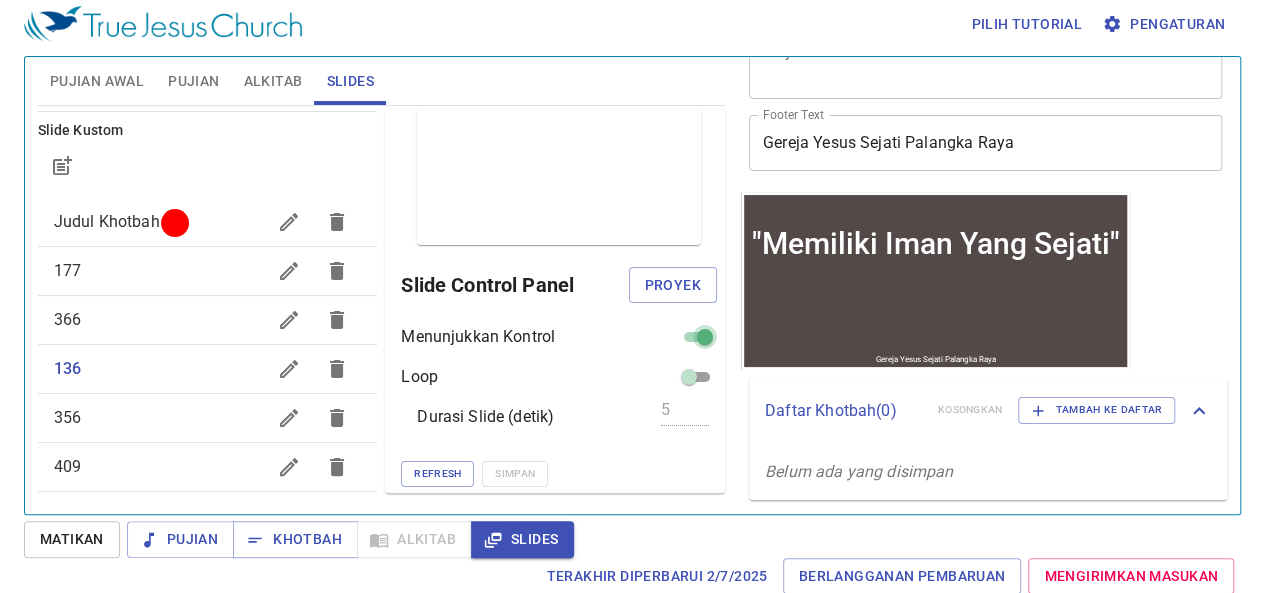 click at bounding box center (705, 341) 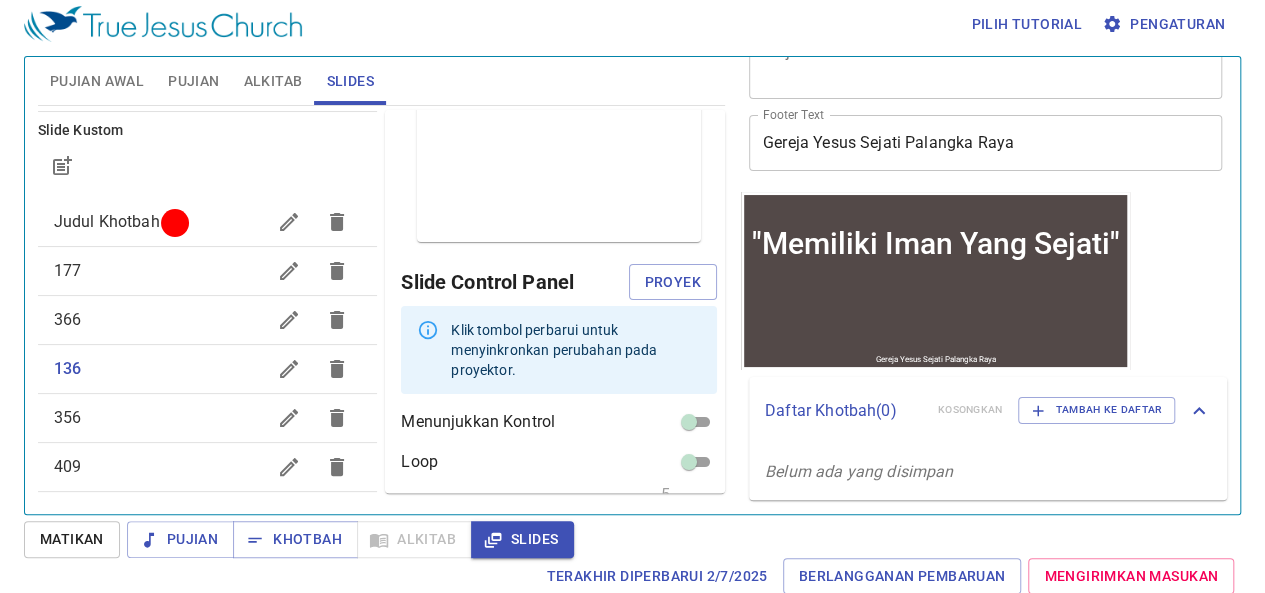 scroll, scrollTop: 52, scrollLeft: 0, axis: vertical 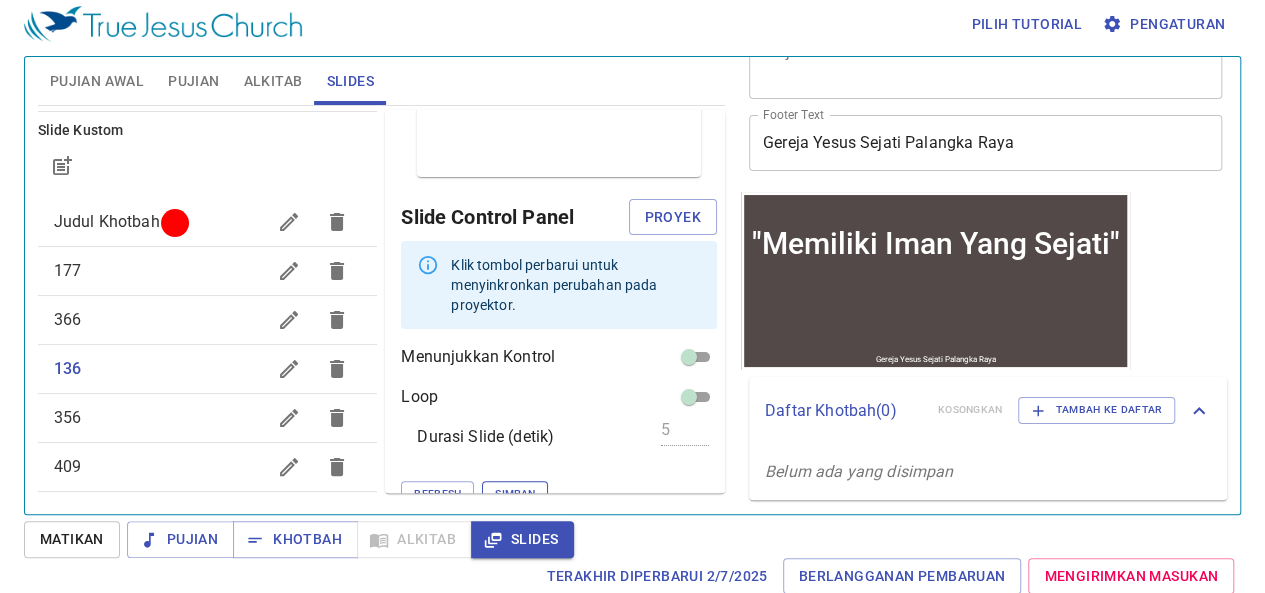 click on "Simpan" at bounding box center (515, 494) 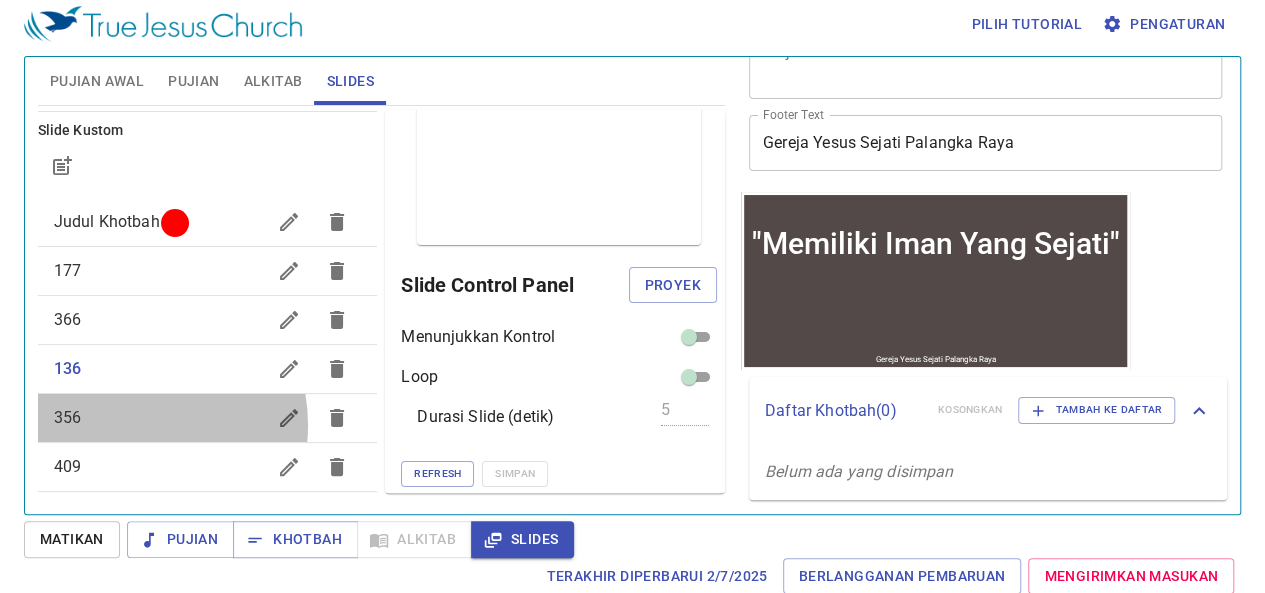 click on "356" at bounding box center [160, 418] 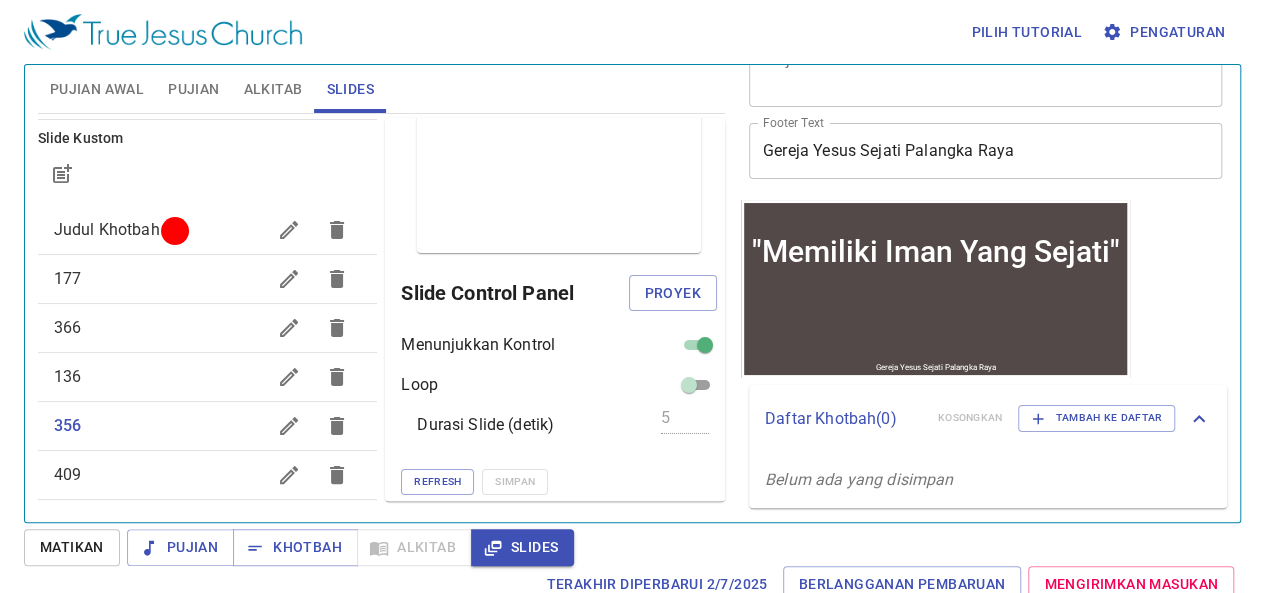 scroll, scrollTop: 9, scrollLeft: 0, axis: vertical 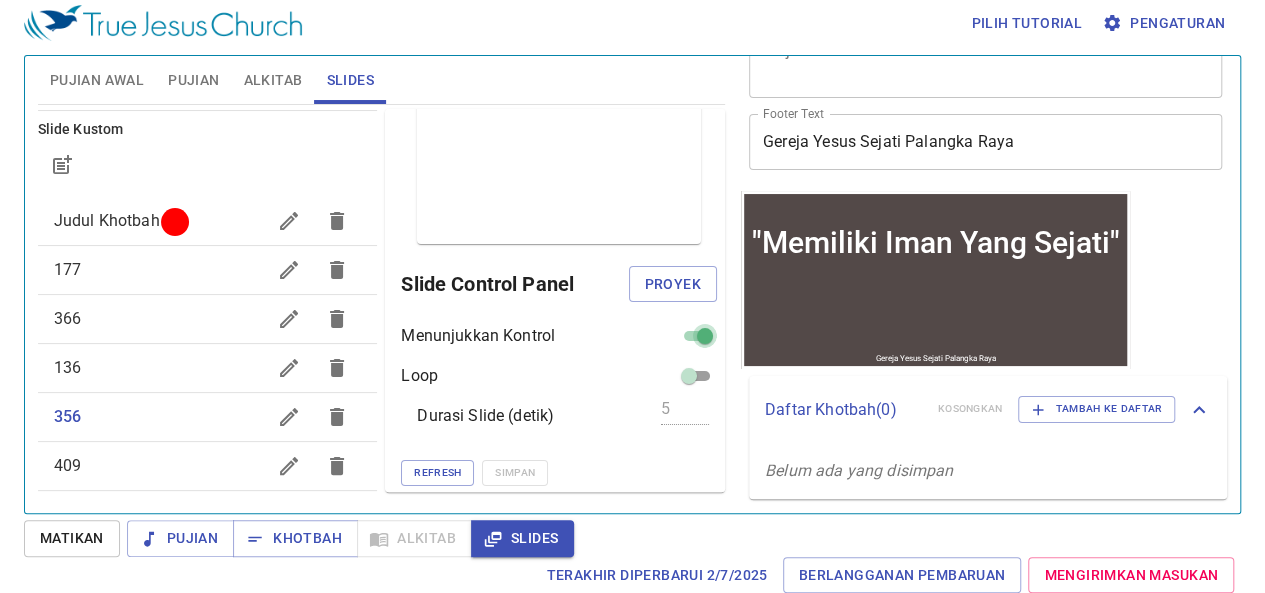 click at bounding box center (705, 340) 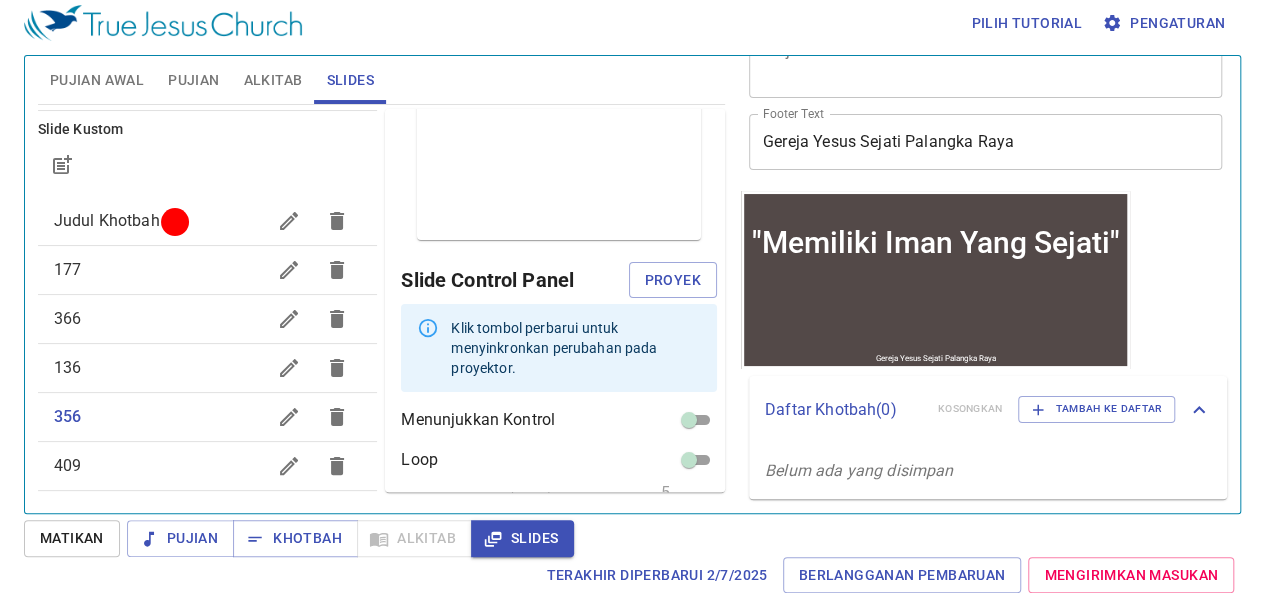 scroll, scrollTop: 119, scrollLeft: 0, axis: vertical 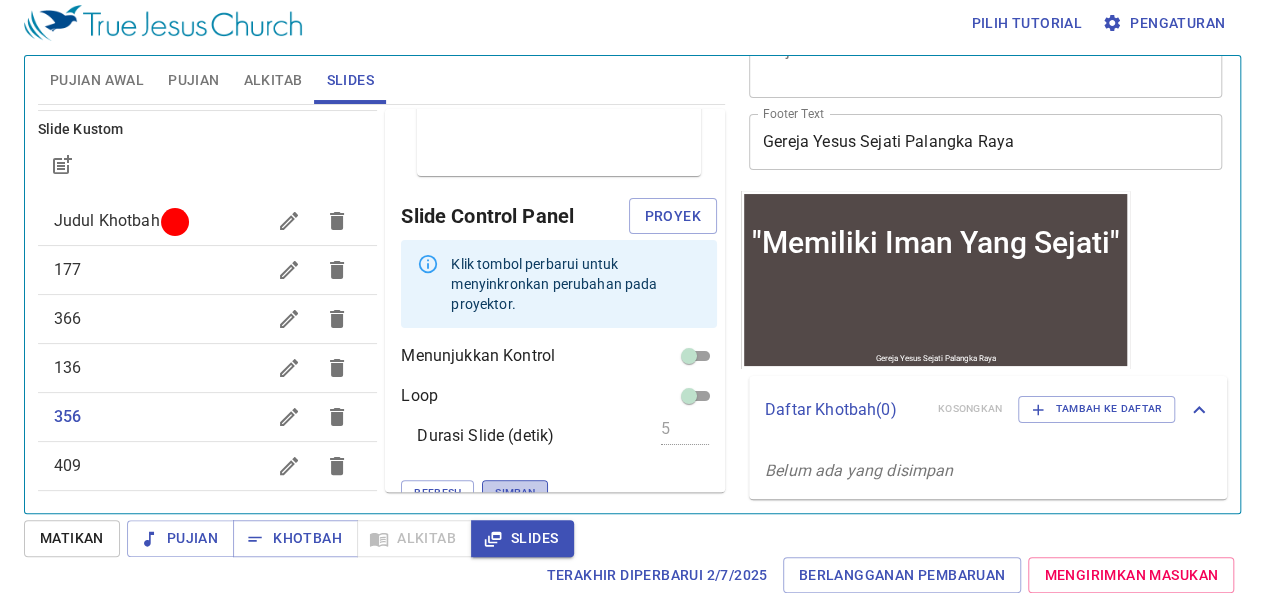 click on "Simpan" at bounding box center [515, 493] 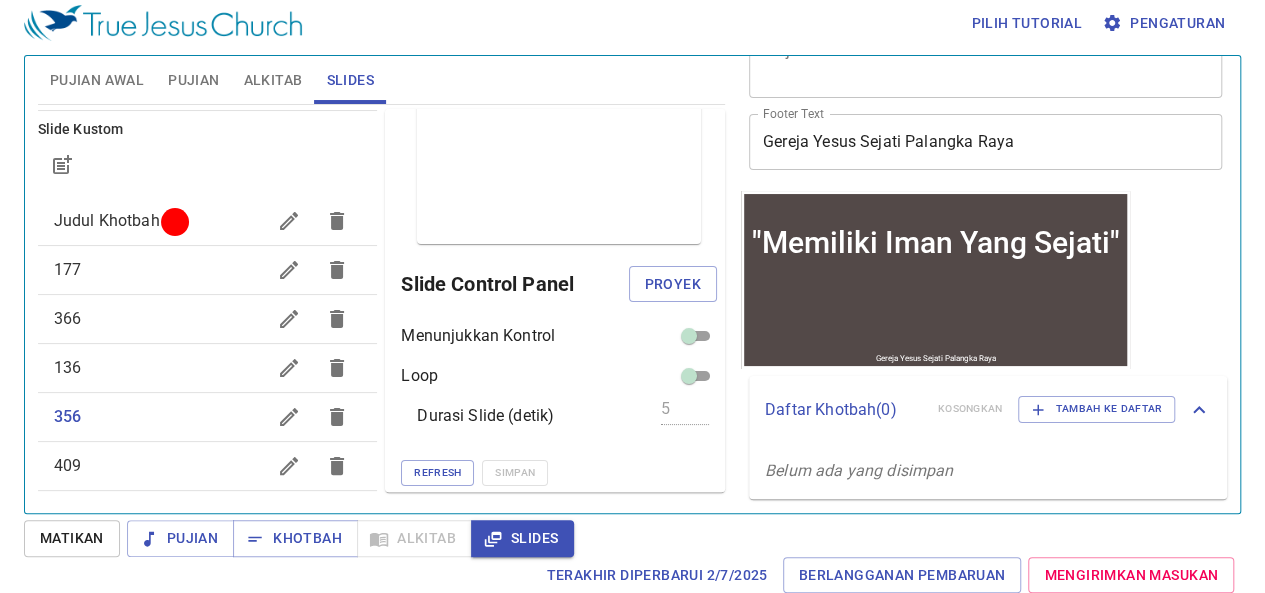 click on "409" at bounding box center [160, 466] 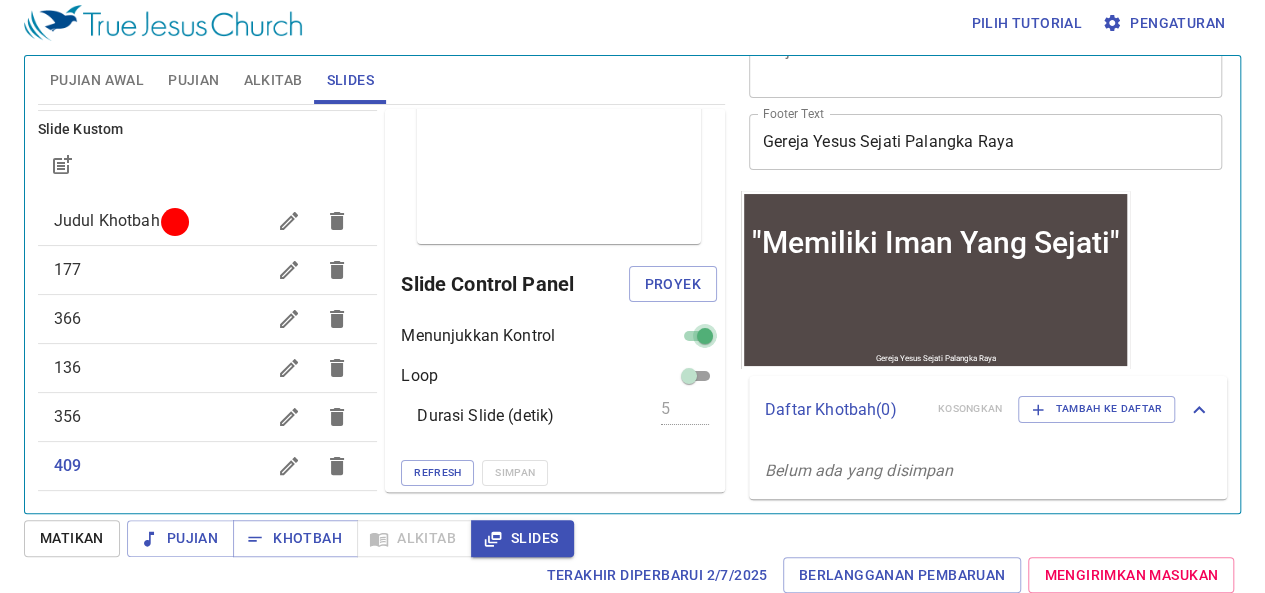 click at bounding box center [705, 340] 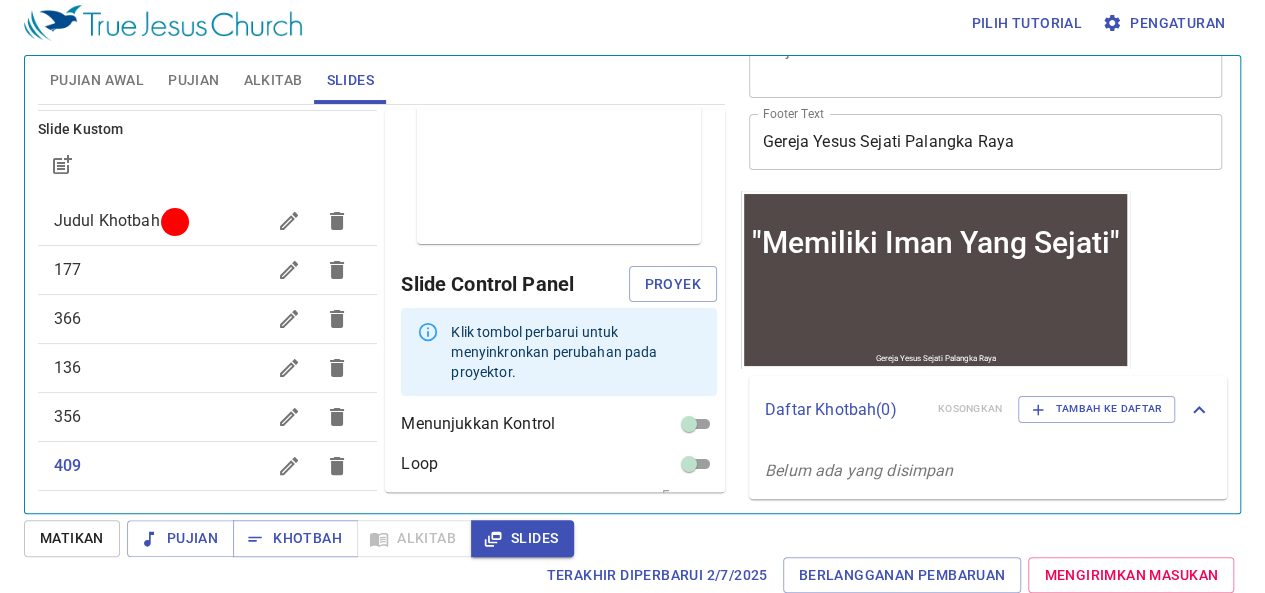 scroll, scrollTop: 119, scrollLeft: 0, axis: vertical 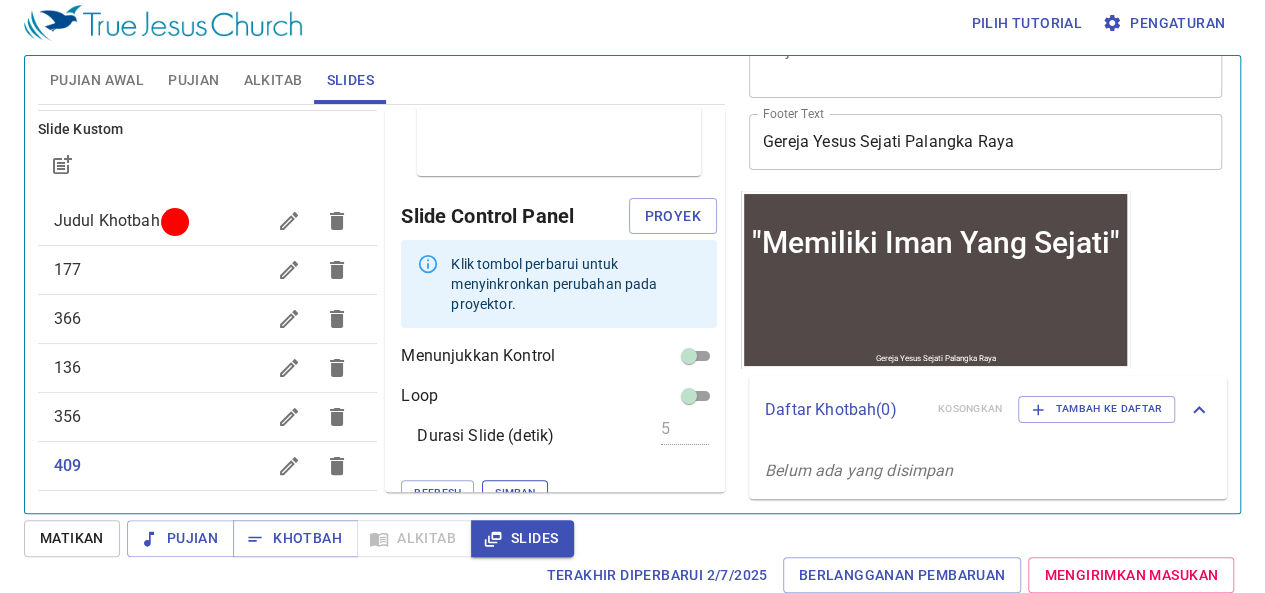 click on "Simpan" at bounding box center (515, 493) 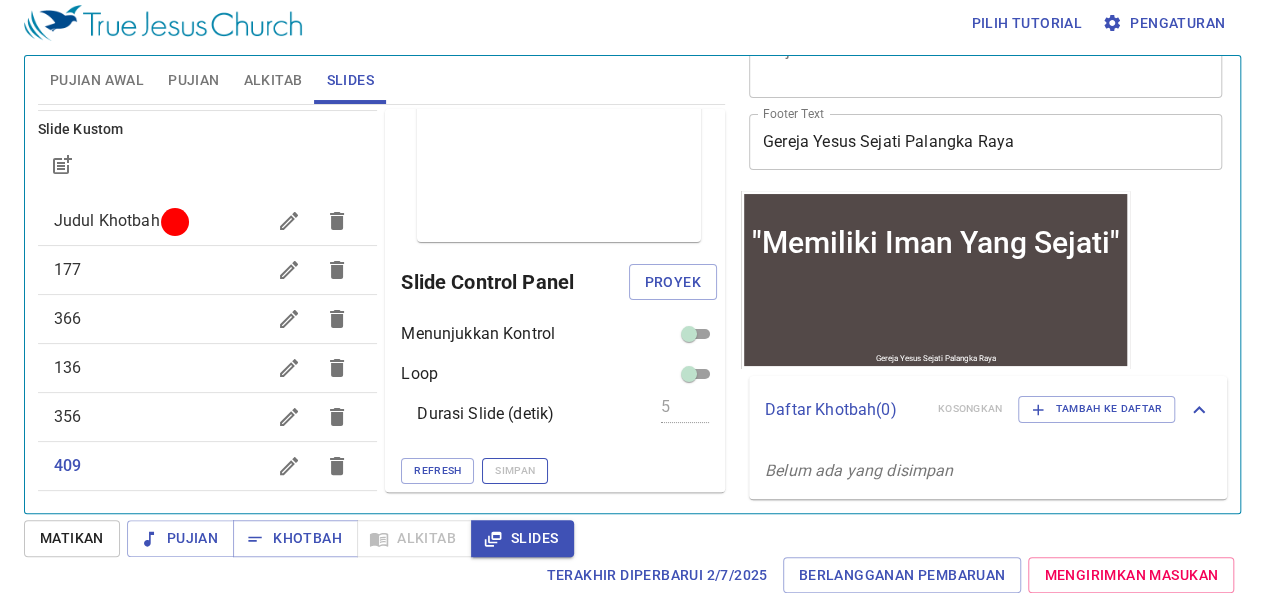 scroll, scrollTop: 51, scrollLeft: 0, axis: vertical 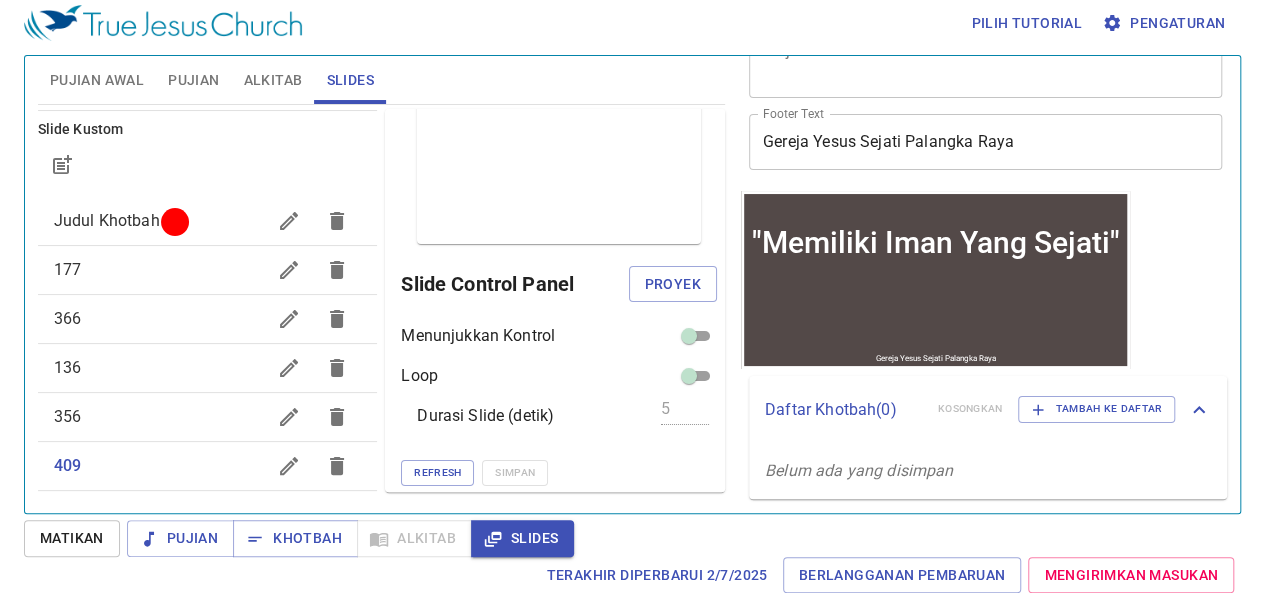 click on "Menunjukkan Kontrol Loop Durasi Slide (detik) 5 Refresh Simpan" at bounding box center [559, 405] 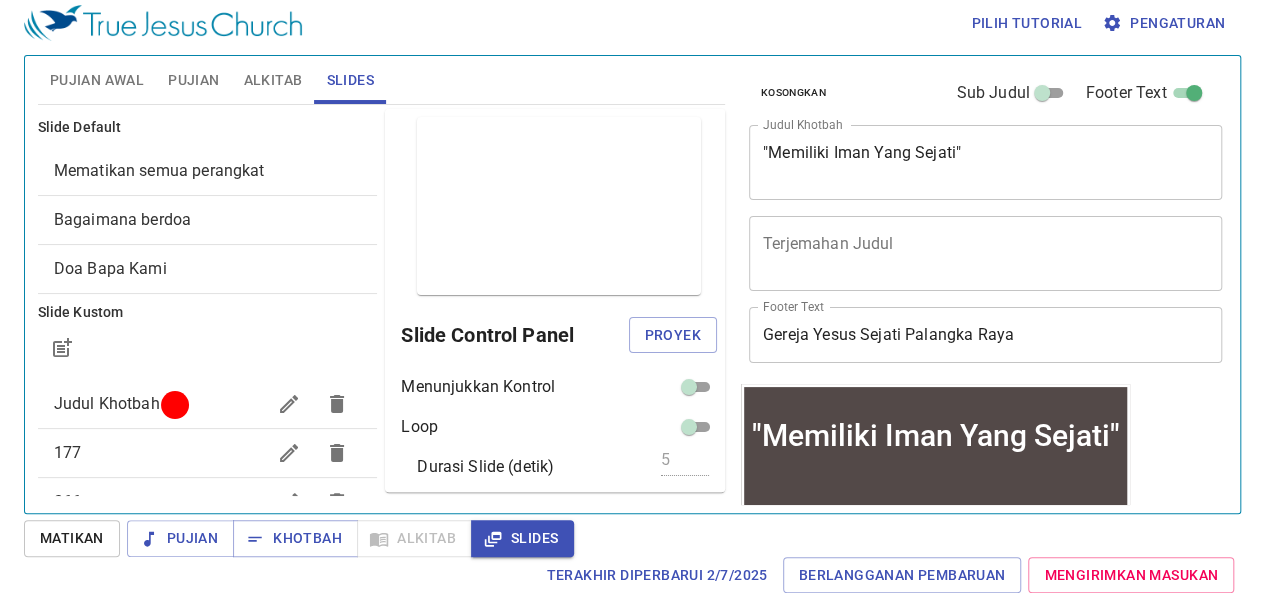 scroll, scrollTop: 0, scrollLeft: 0, axis: both 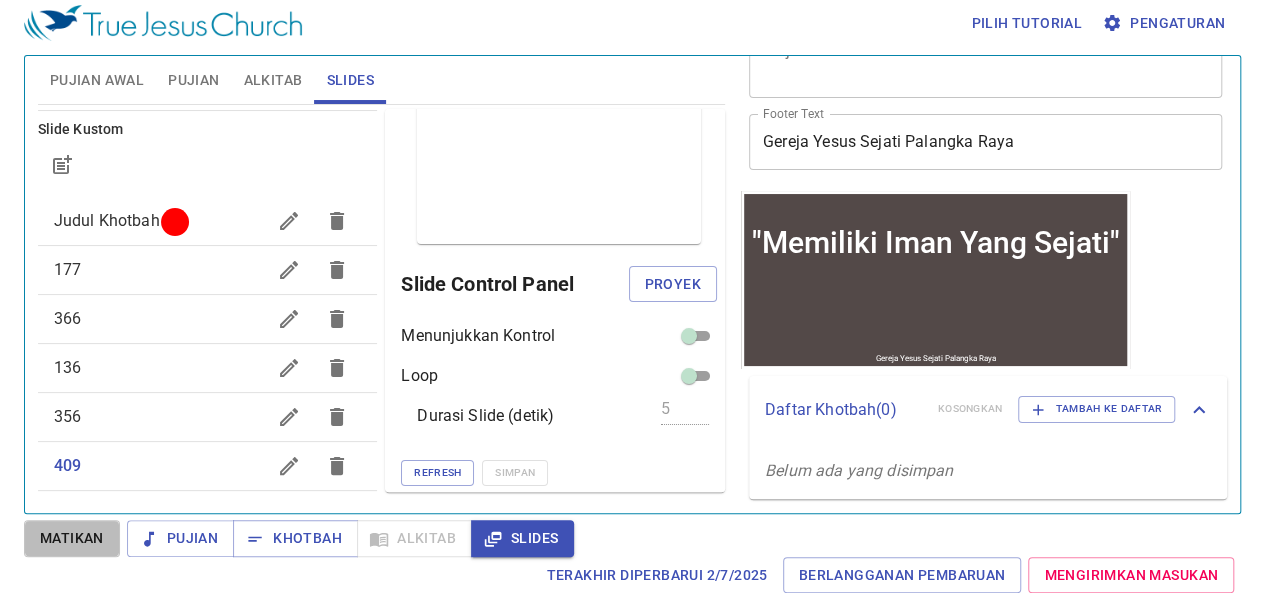 click on "Matikan" at bounding box center (72, 538) 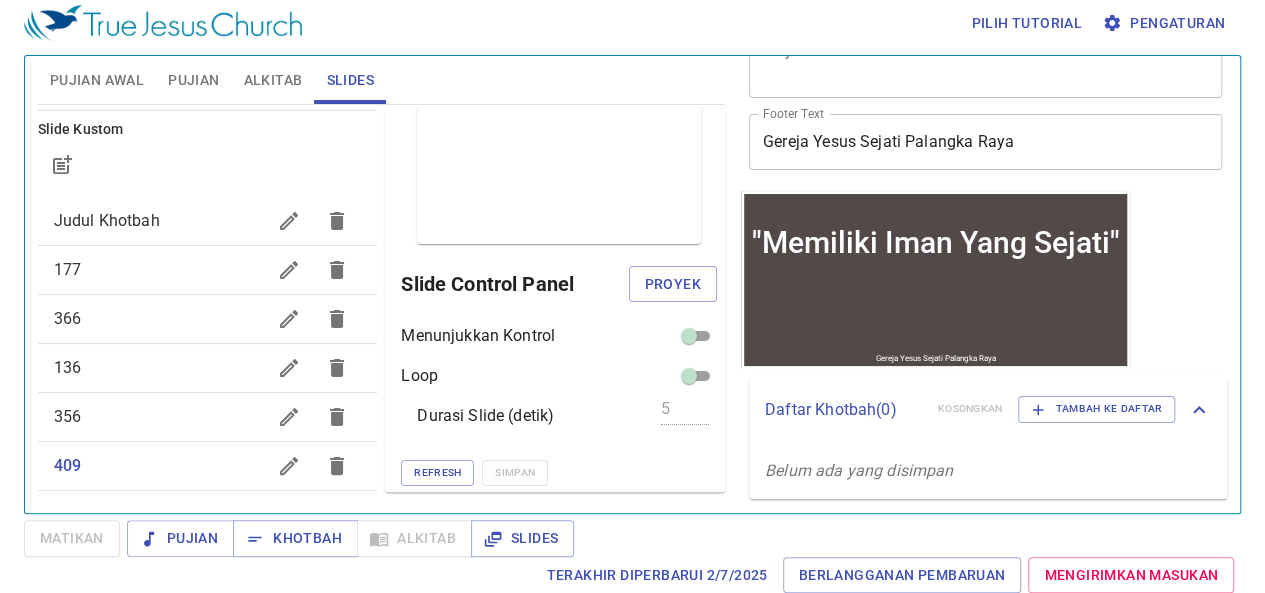 scroll, scrollTop: 8, scrollLeft: 0, axis: vertical 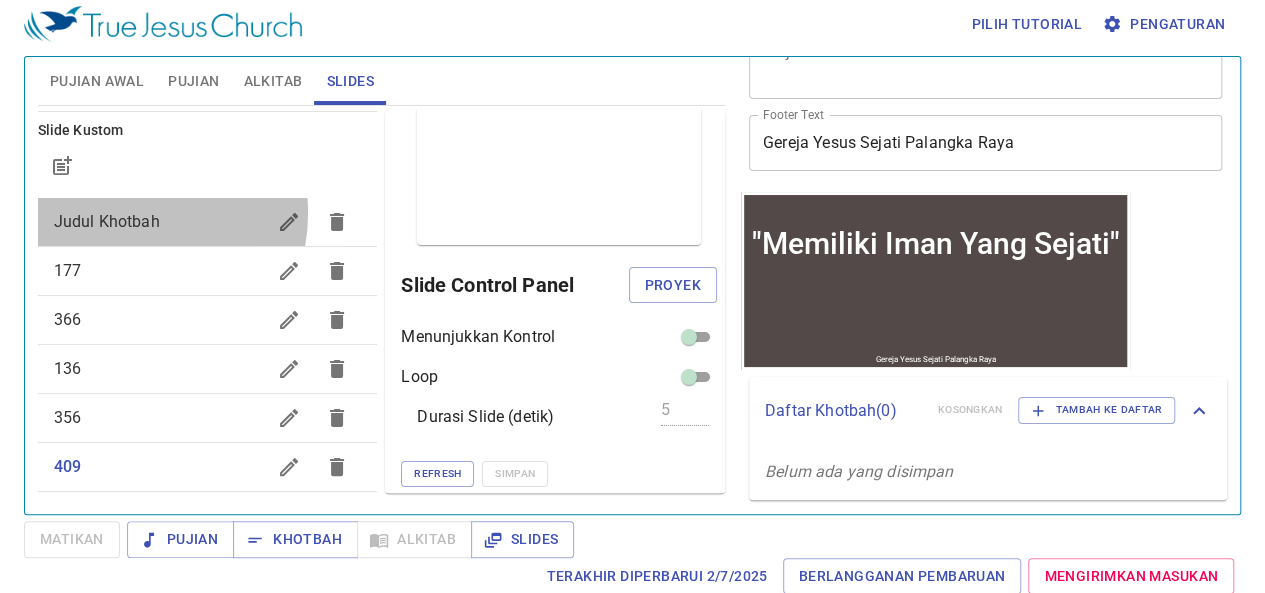 click on "Judul Khotbah" at bounding box center [107, 221] 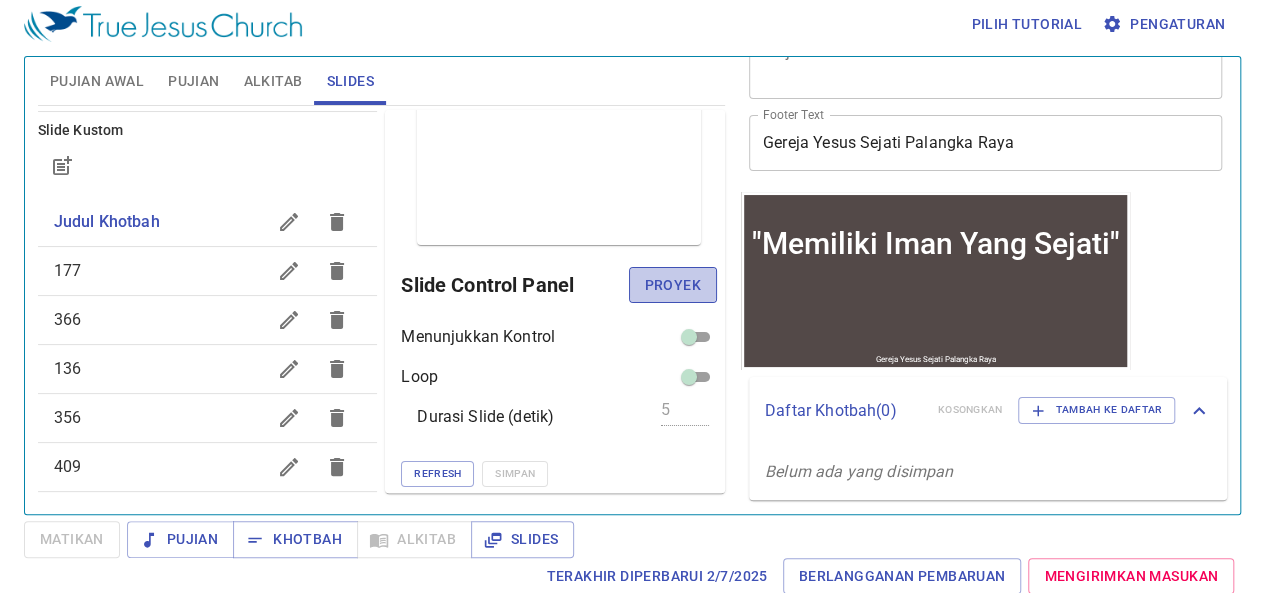 click on "Proyek" at bounding box center [673, 285] 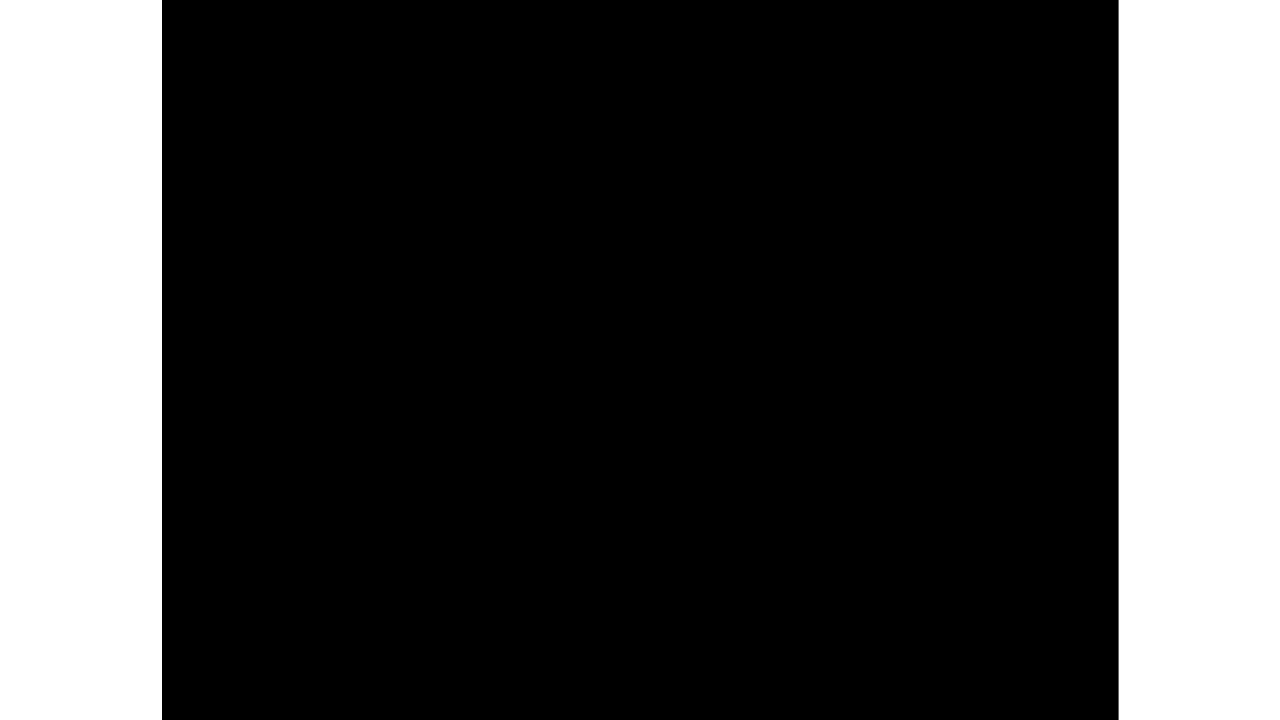 scroll, scrollTop: 0, scrollLeft: 0, axis: both 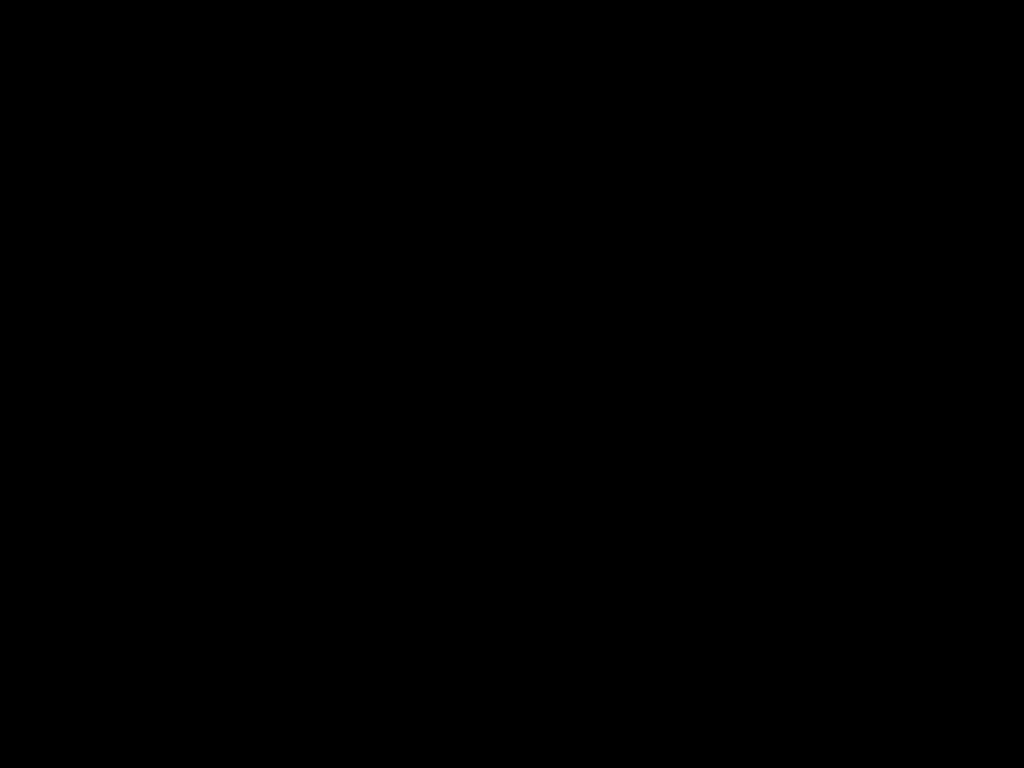 click at bounding box center (512, 384) 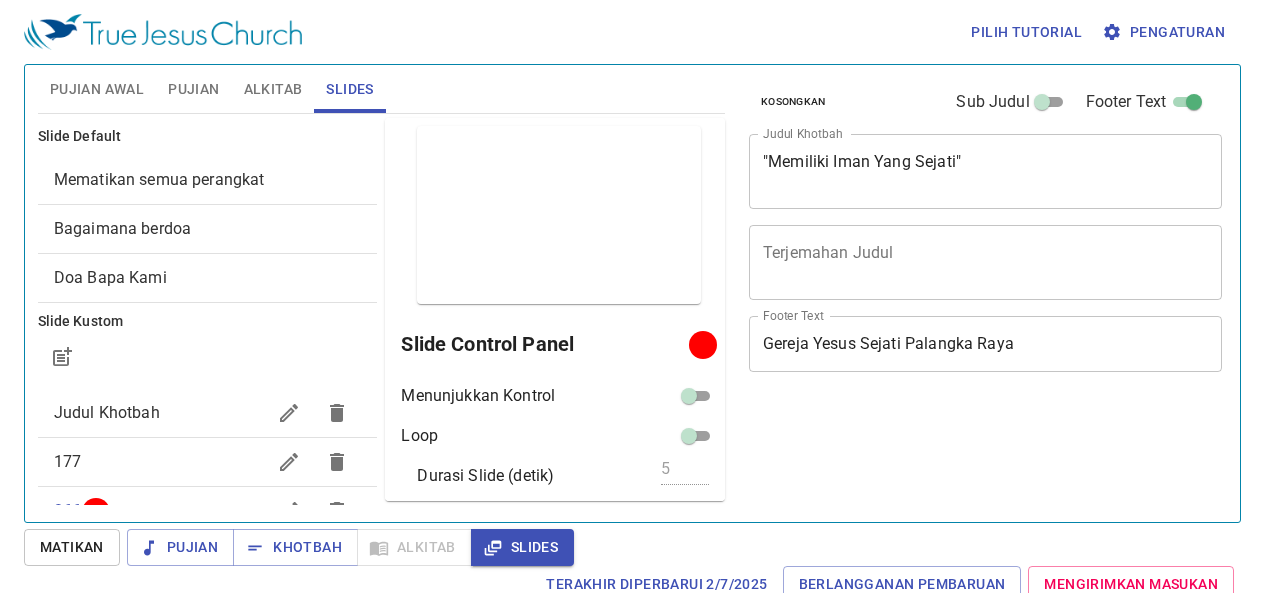 scroll, scrollTop: 9, scrollLeft: 0, axis: vertical 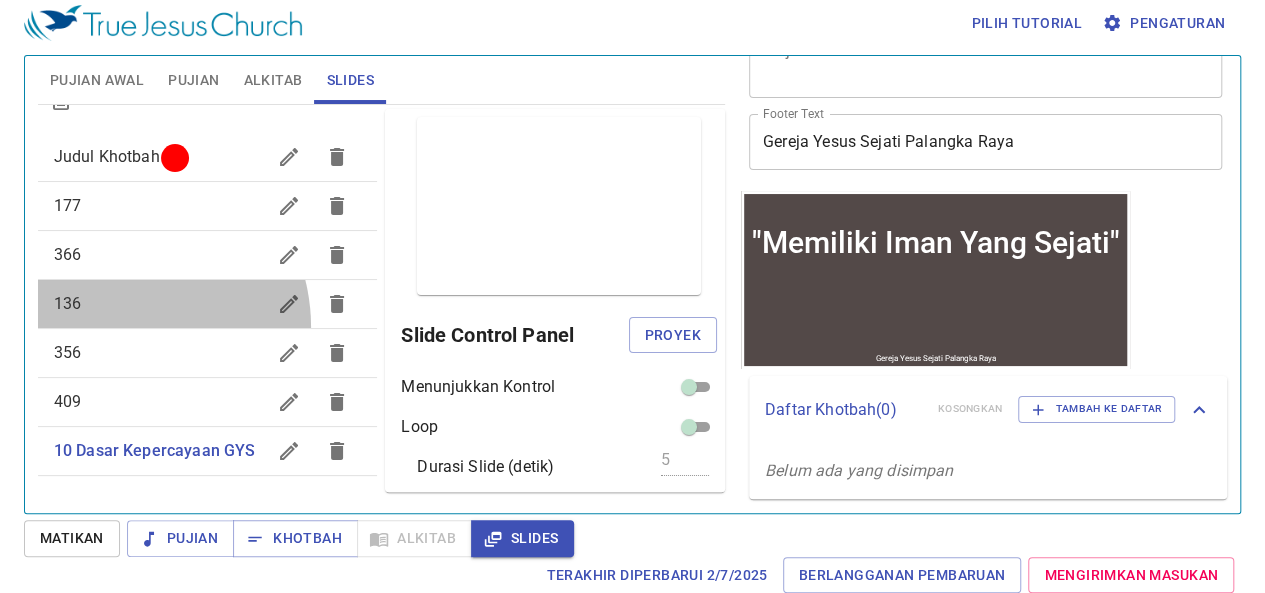 click on "136" at bounding box center (208, 304) 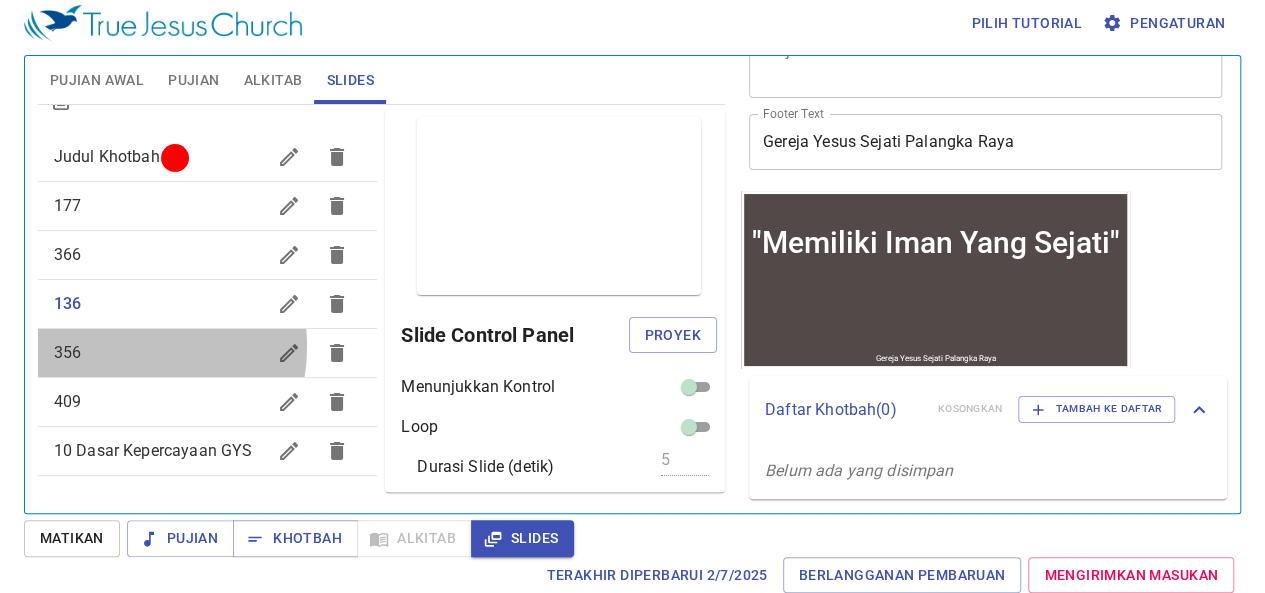 click on "356" at bounding box center (160, 353) 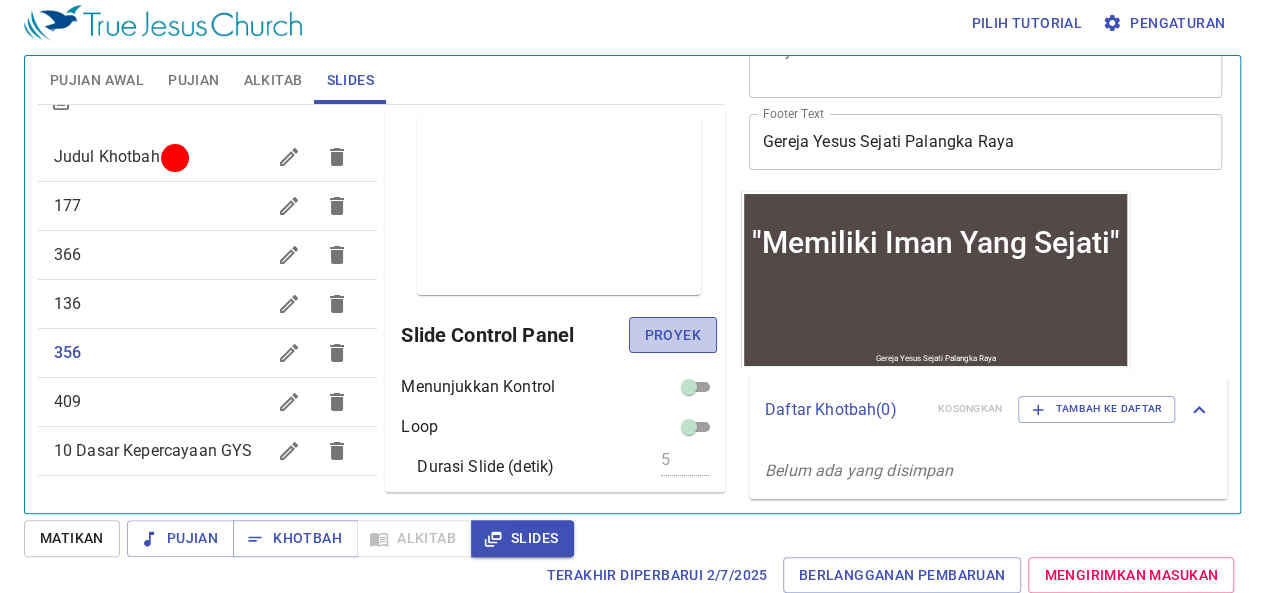 click on "Proyek" at bounding box center (673, 335) 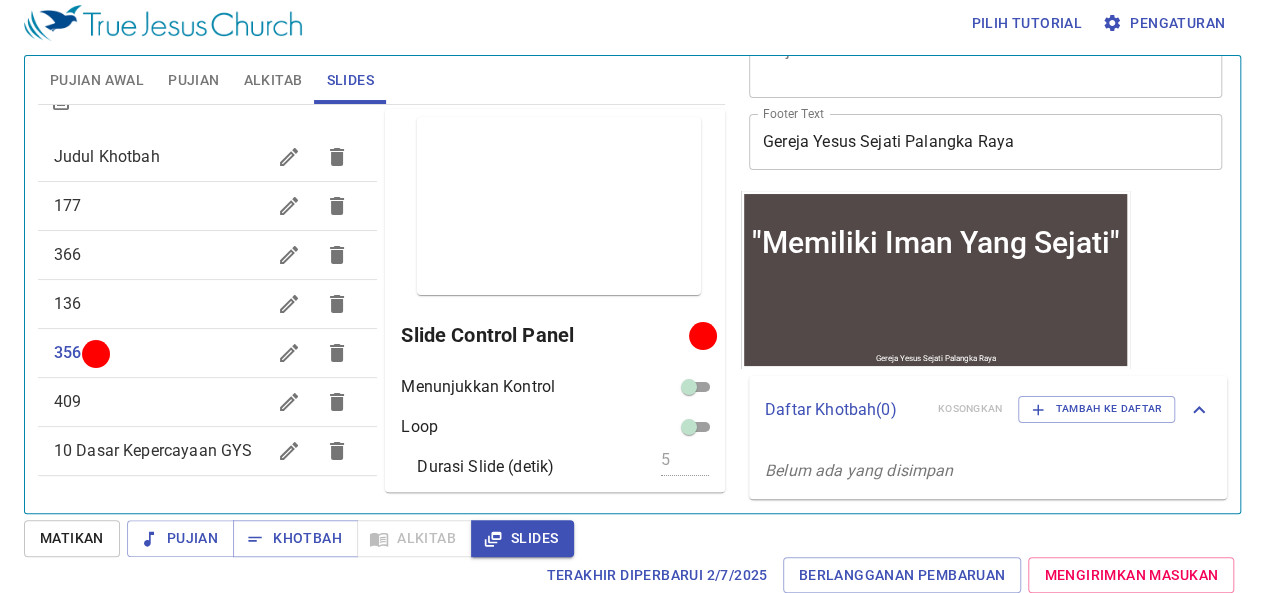click on "Judul Khotbah" at bounding box center (107, 156) 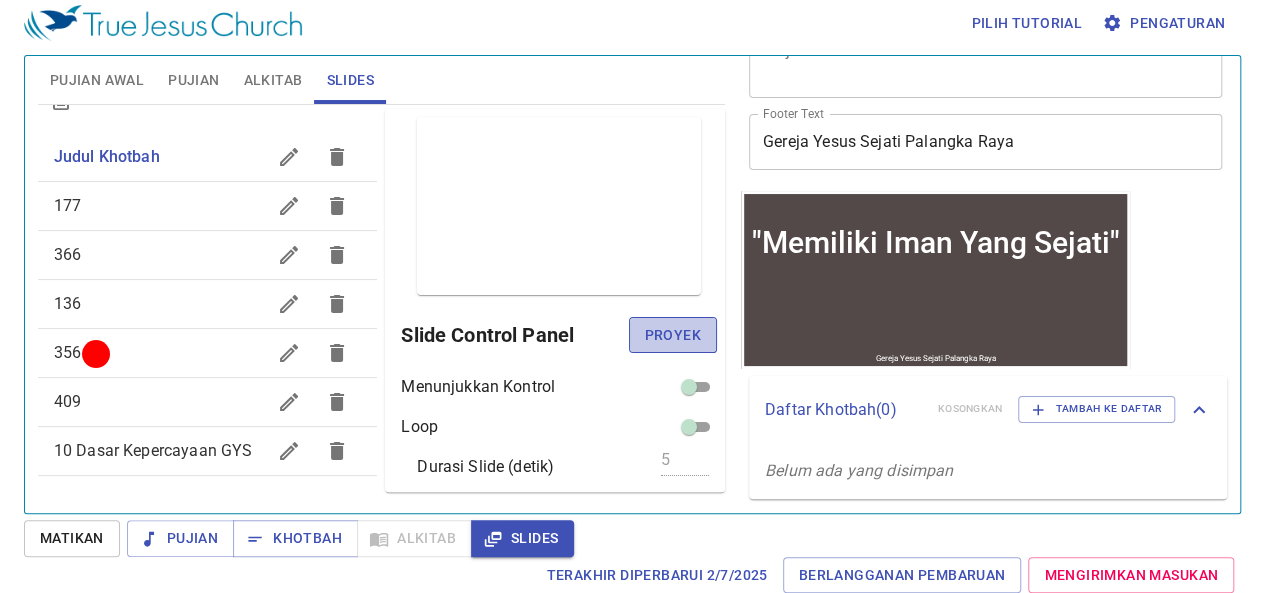 click on "Proyek" at bounding box center (673, 335) 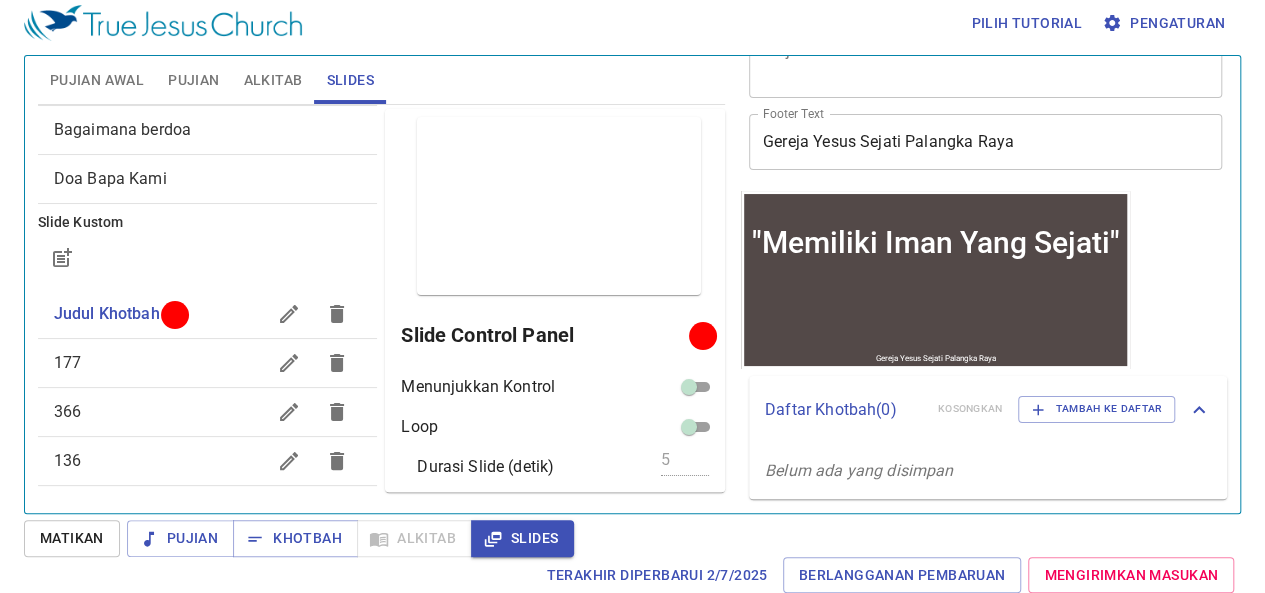 scroll, scrollTop: 0, scrollLeft: 0, axis: both 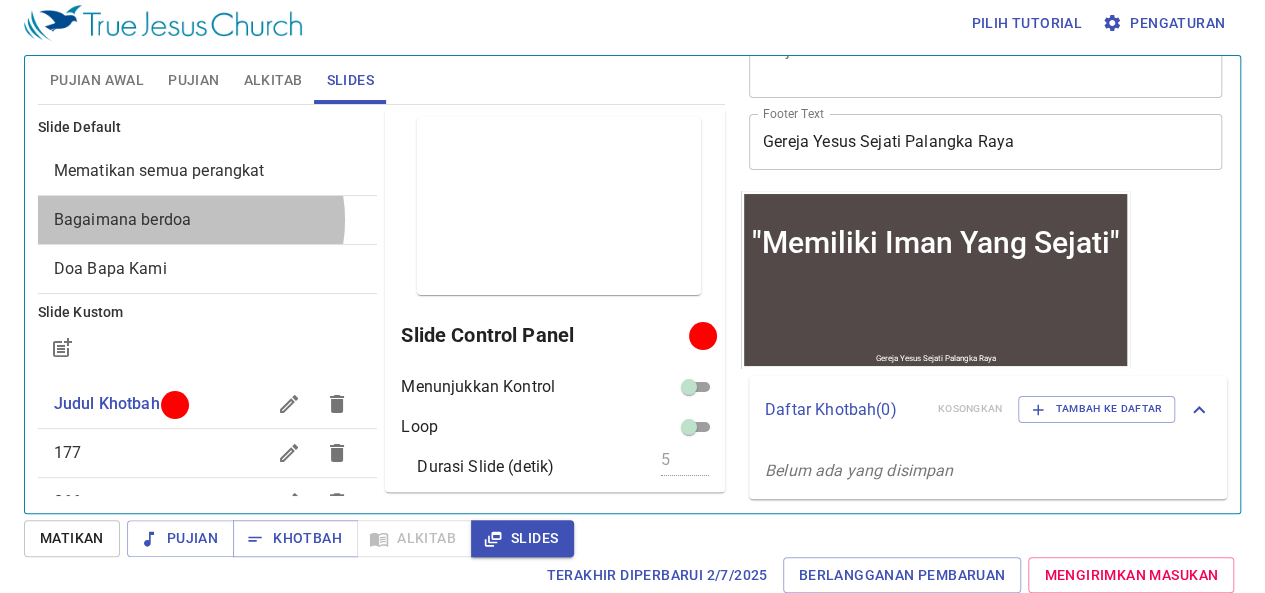click on "Bagaimana berdoa" at bounding box center (122, 219) 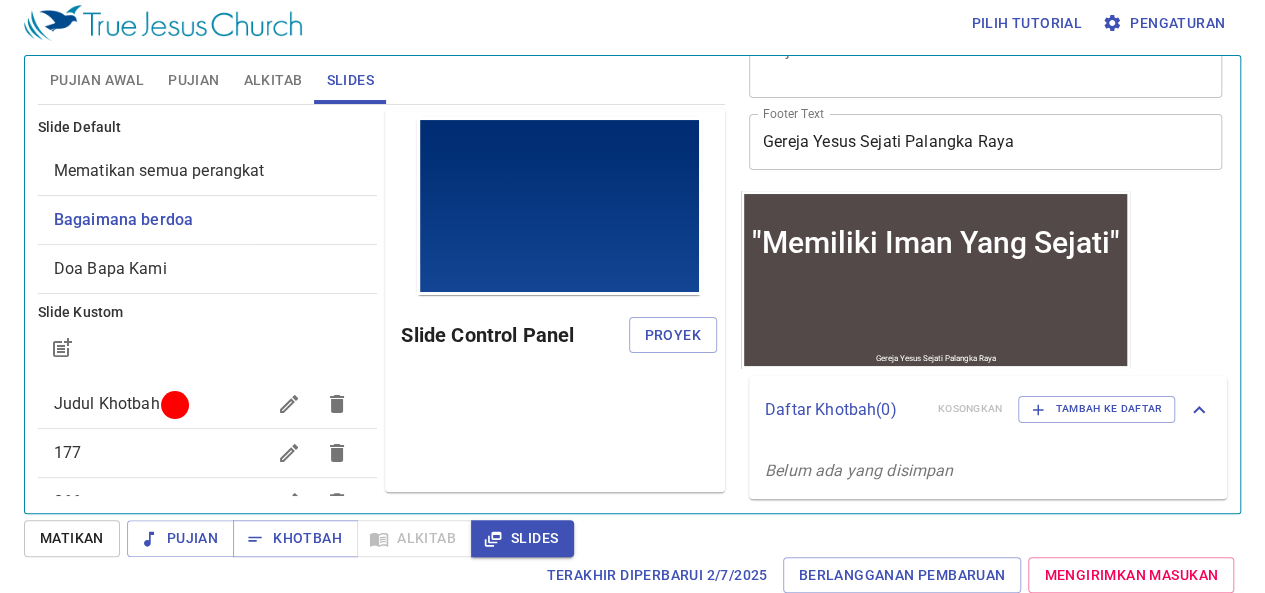 scroll, scrollTop: 0, scrollLeft: 0, axis: both 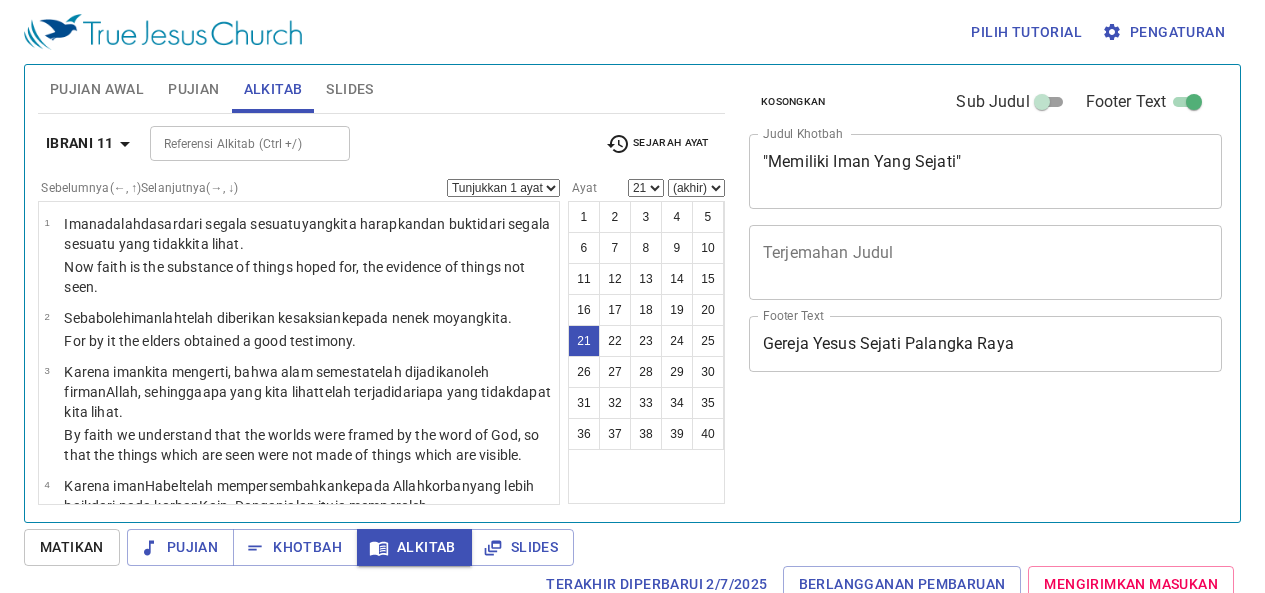 select on "21" 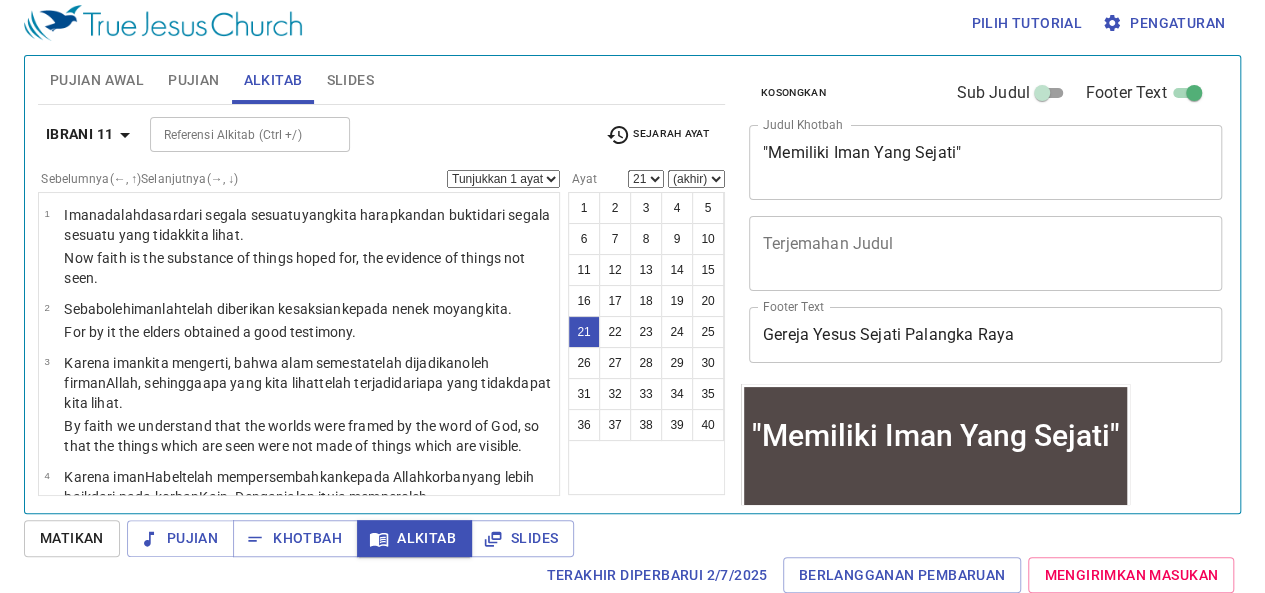 scroll, scrollTop: 9, scrollLeft: 0, axis: vertical 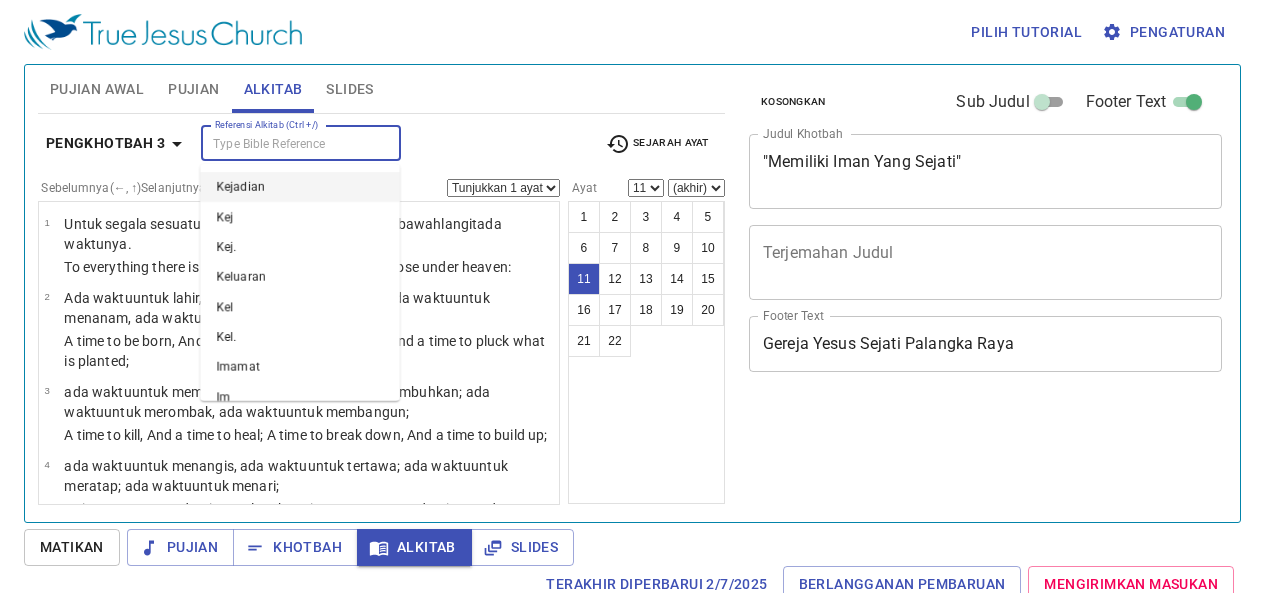 select on "11" 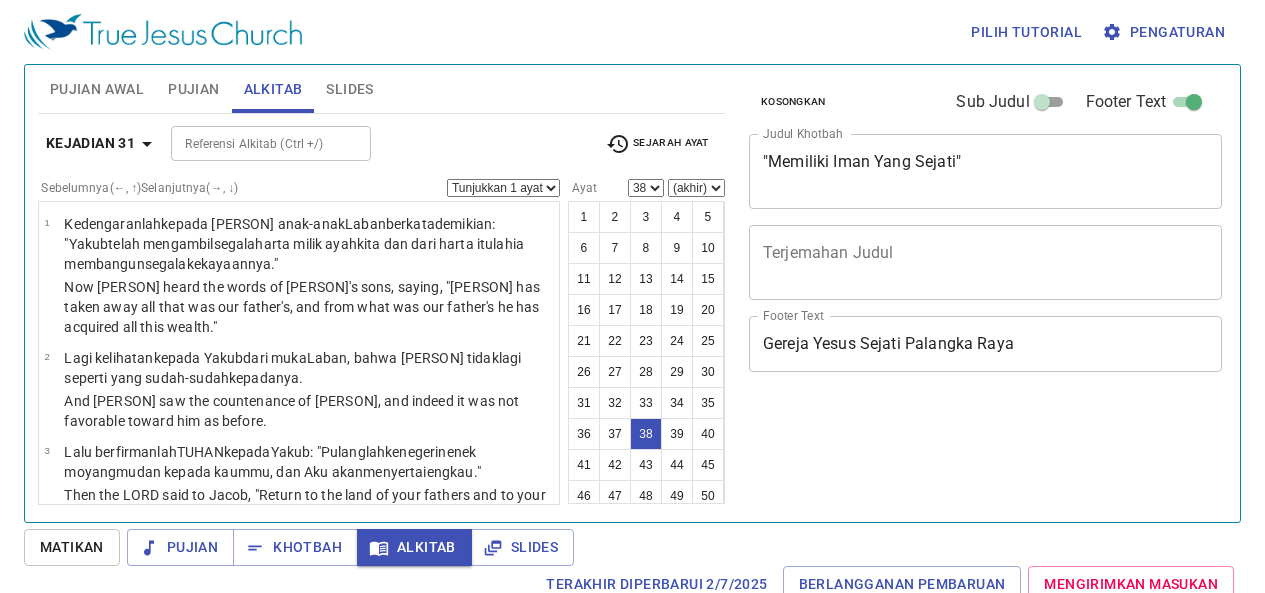 select on "38" 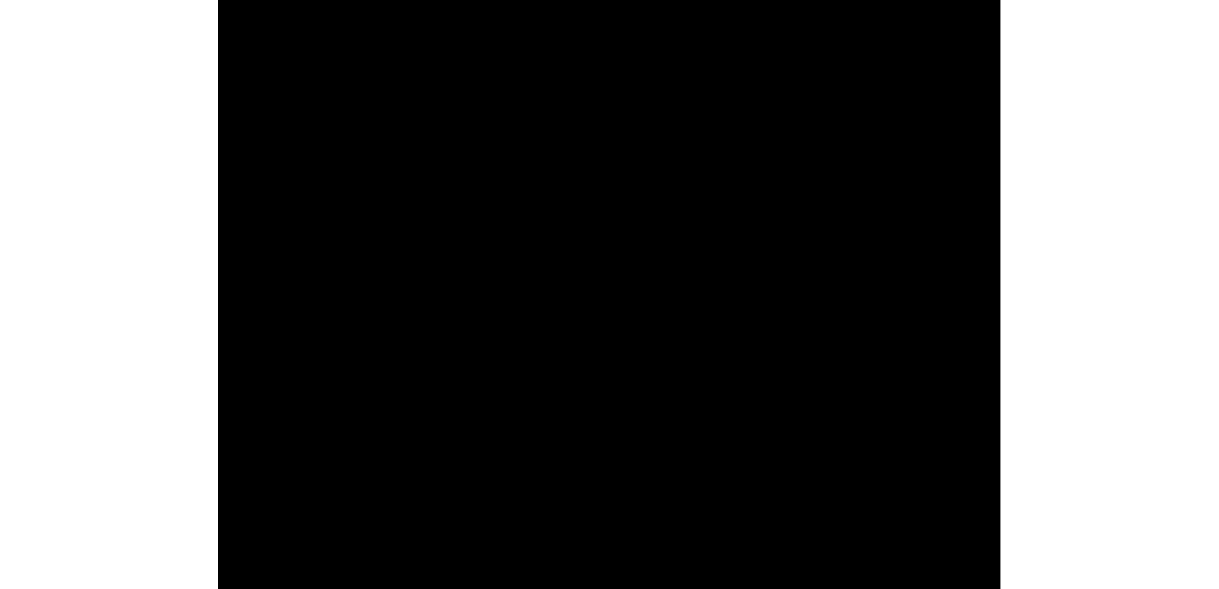 scroll, scrollTop: 0, scrollLeft: 0, axis: both 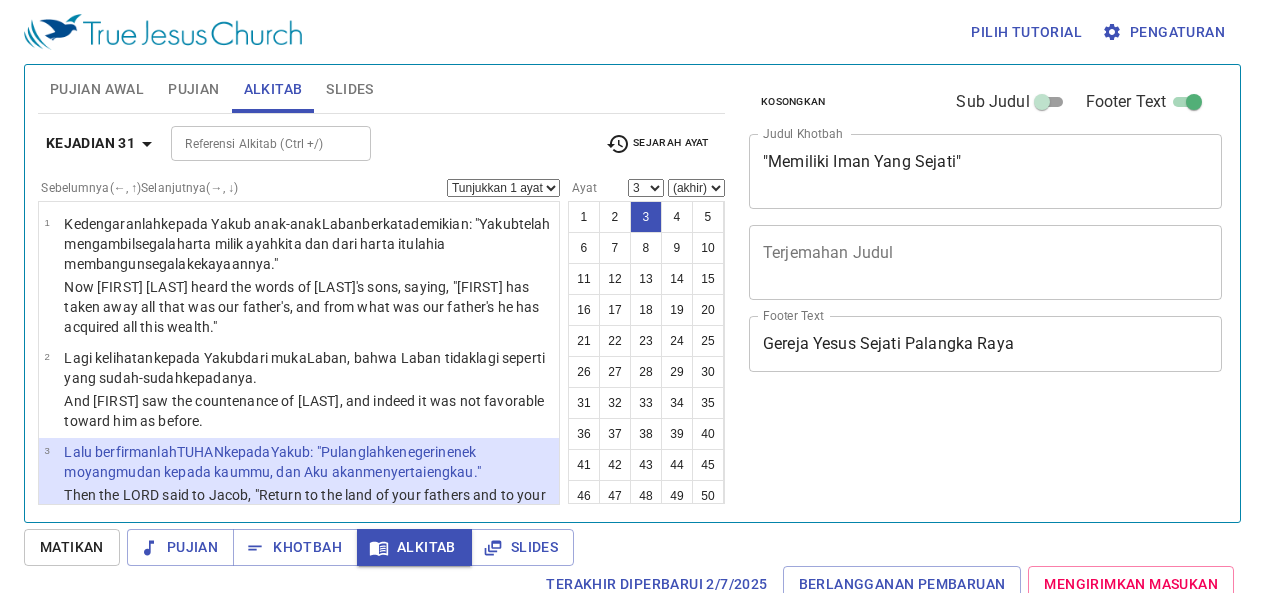 select on "3" 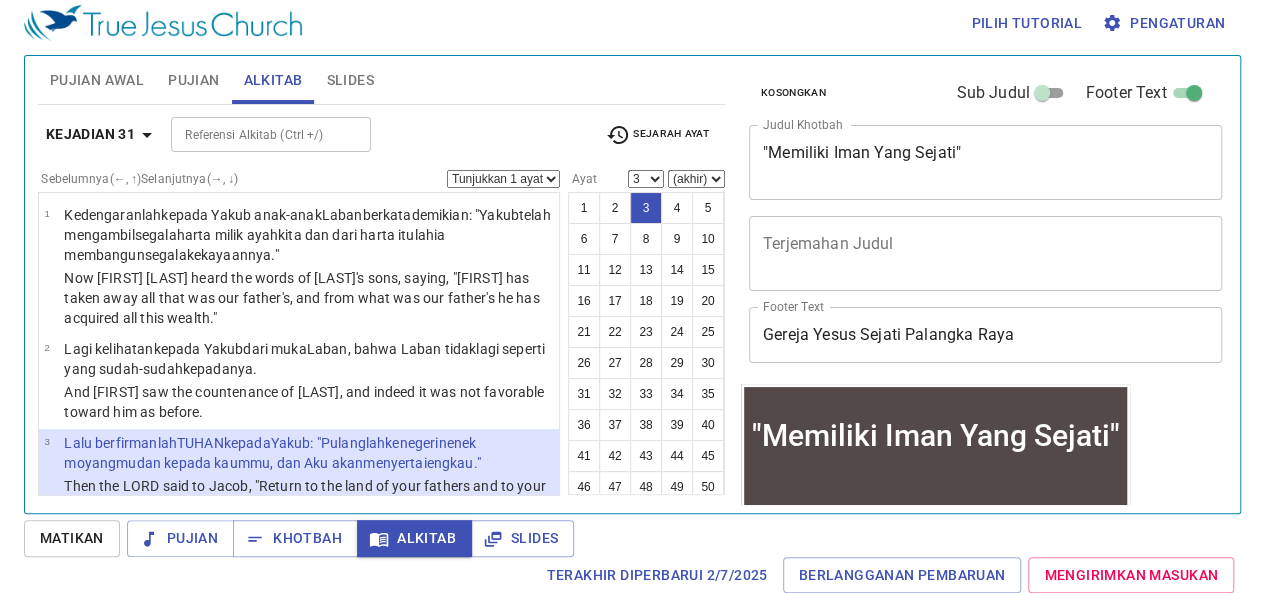 scroll, scrollTop: 9, scrollLeft: 0, axis: vertical 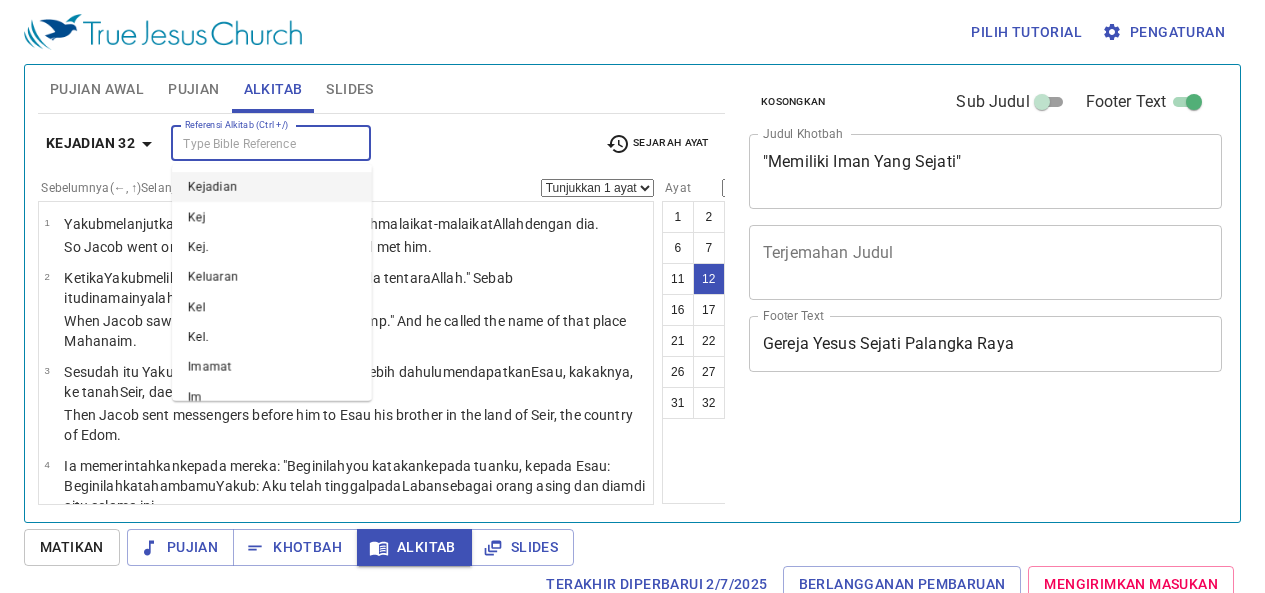 select on "12" 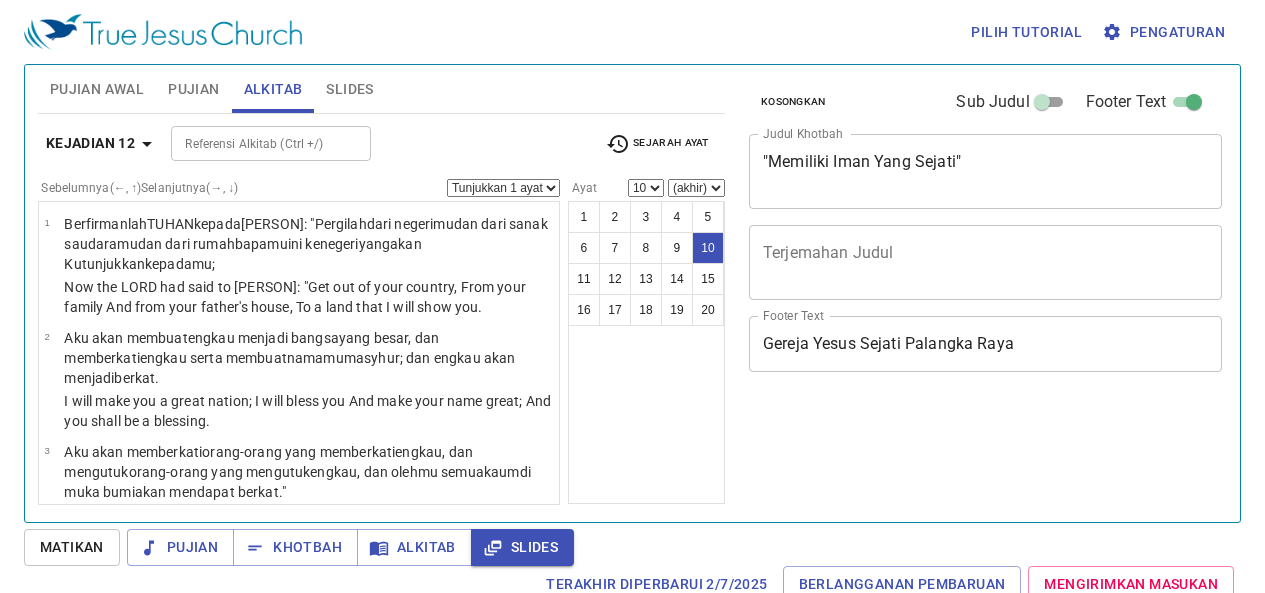select on "10" 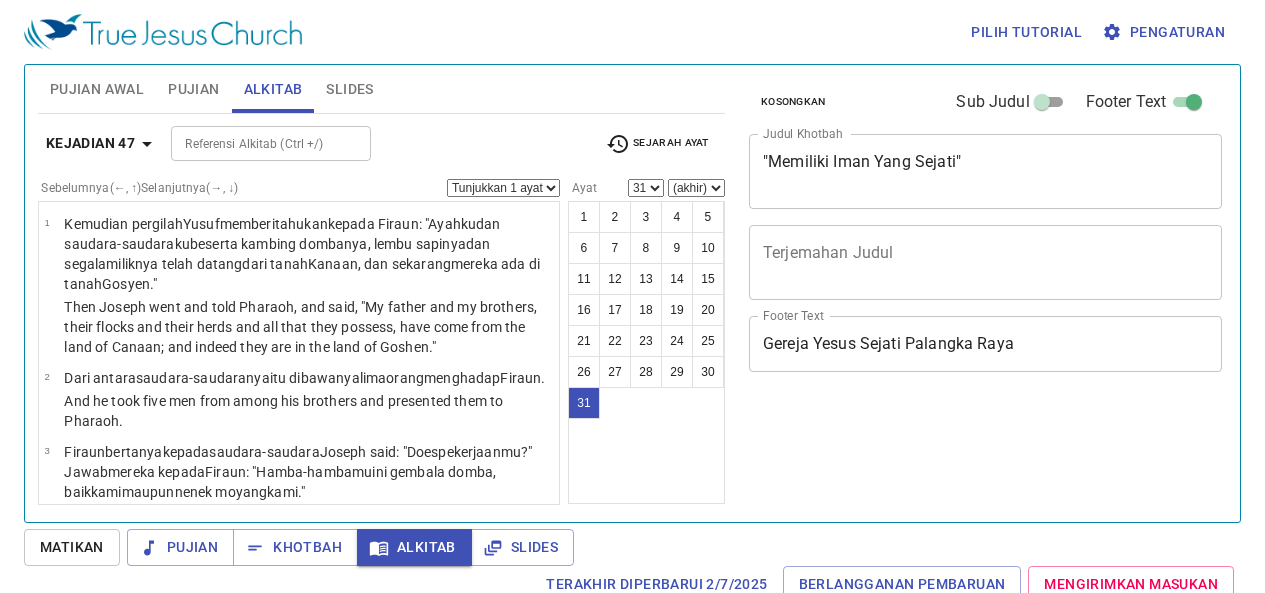 select on "31" 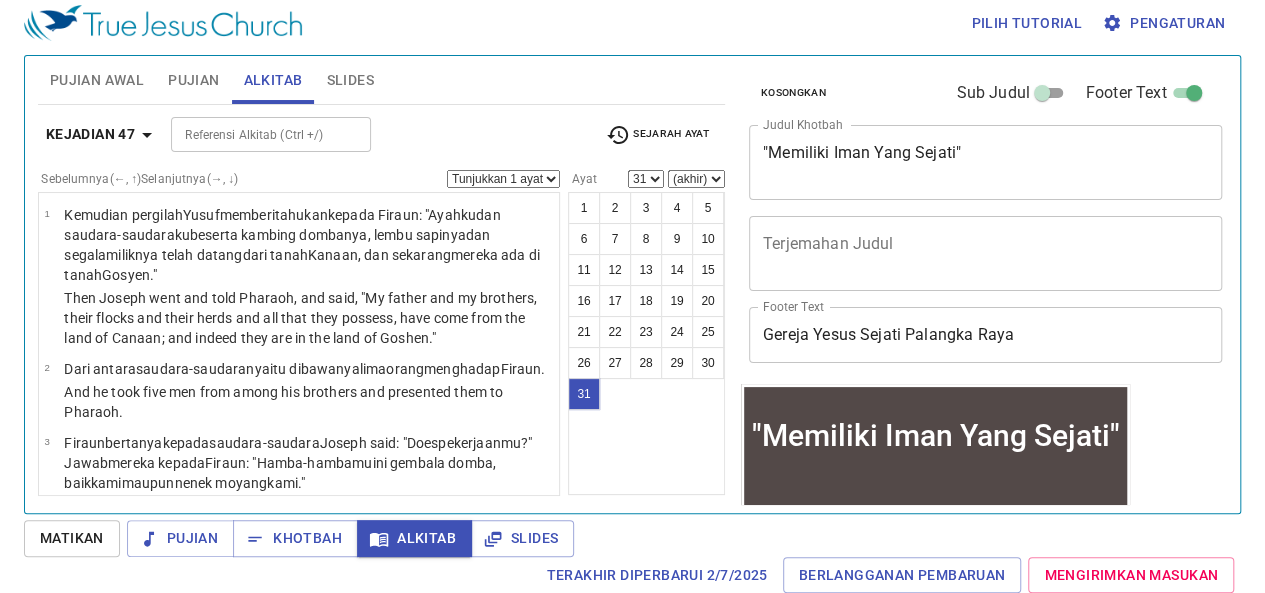 scroll, scrollTop: 9, scrollLeft: 0, axis: vertical 